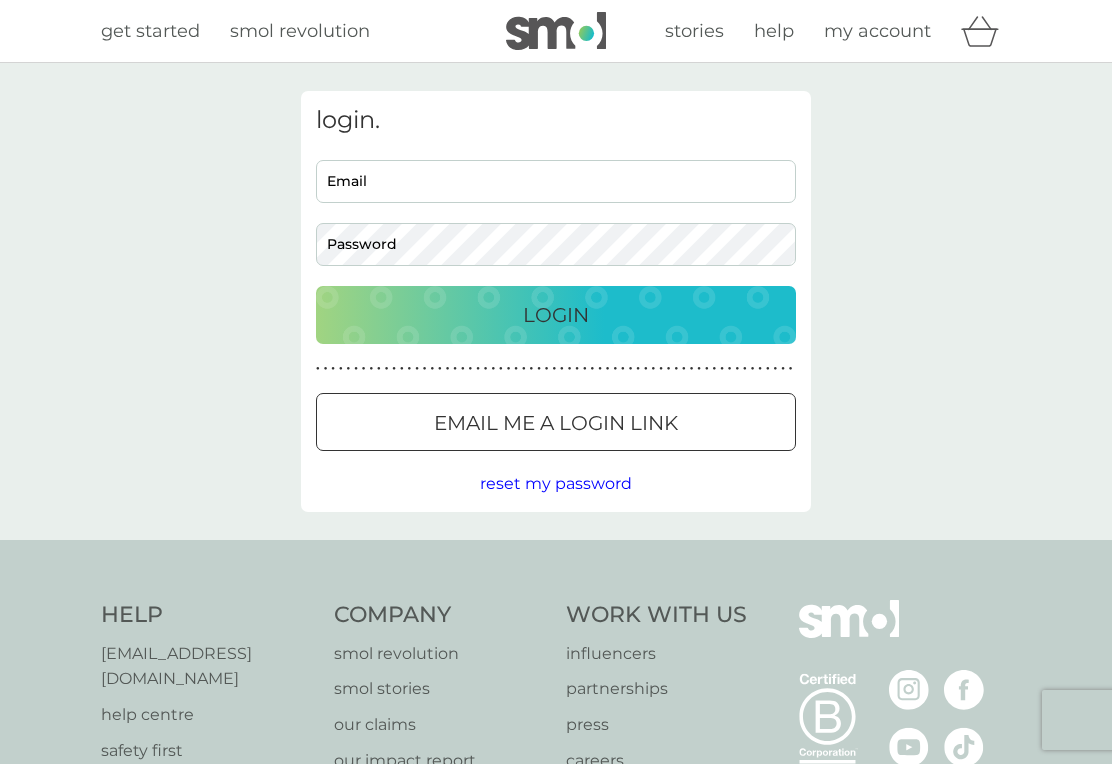 click on "Email" at bounding box center [556, 181] 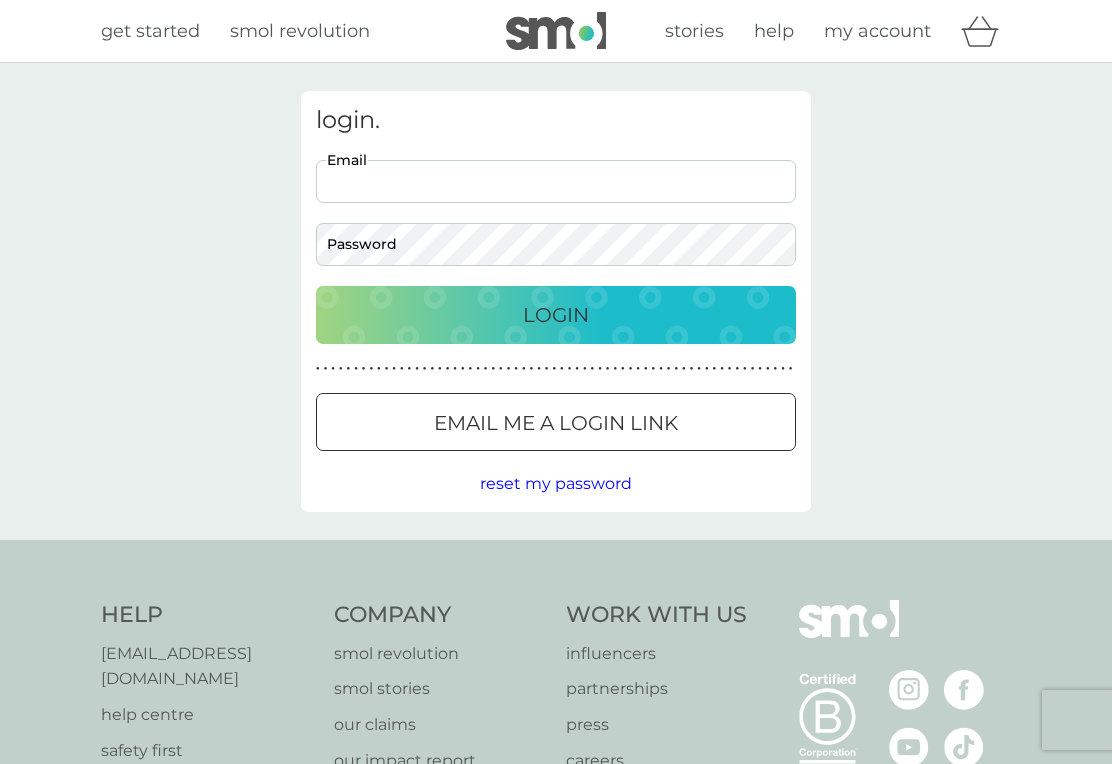 scroll, scrollTop: 0, scrollLeft: 0, axis: both 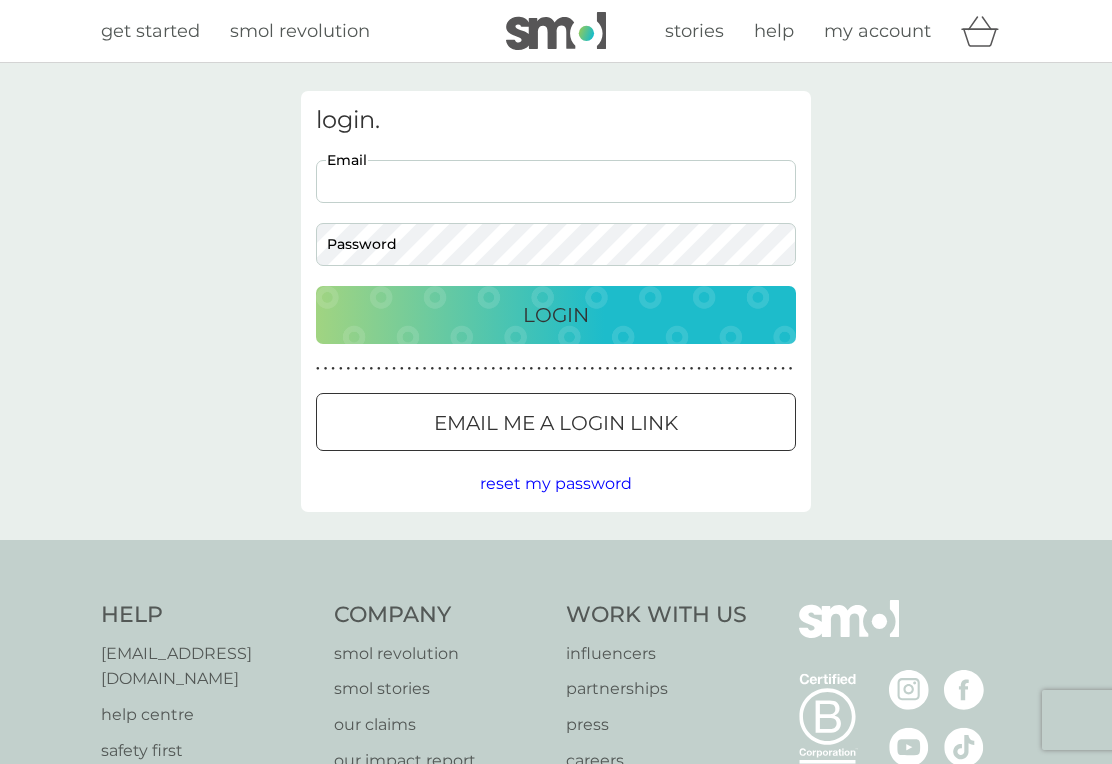 type on "samuel.97white@gmail.com" 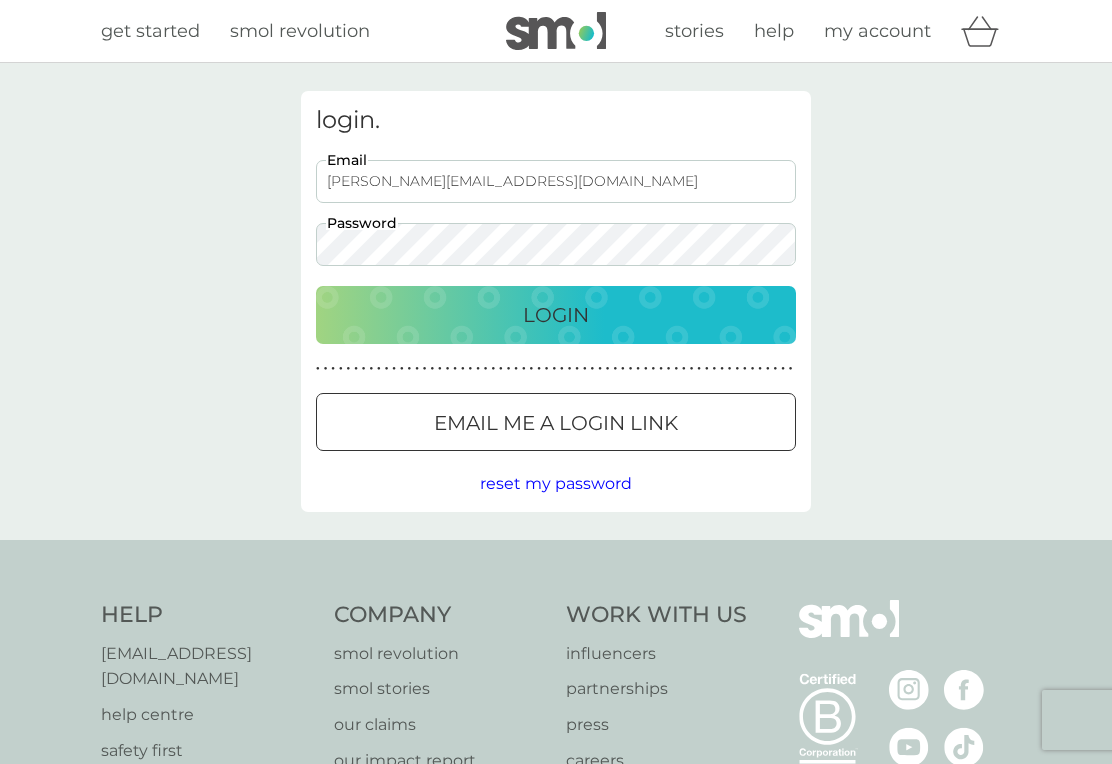 click on "Login" at bounding box center (556, 315) 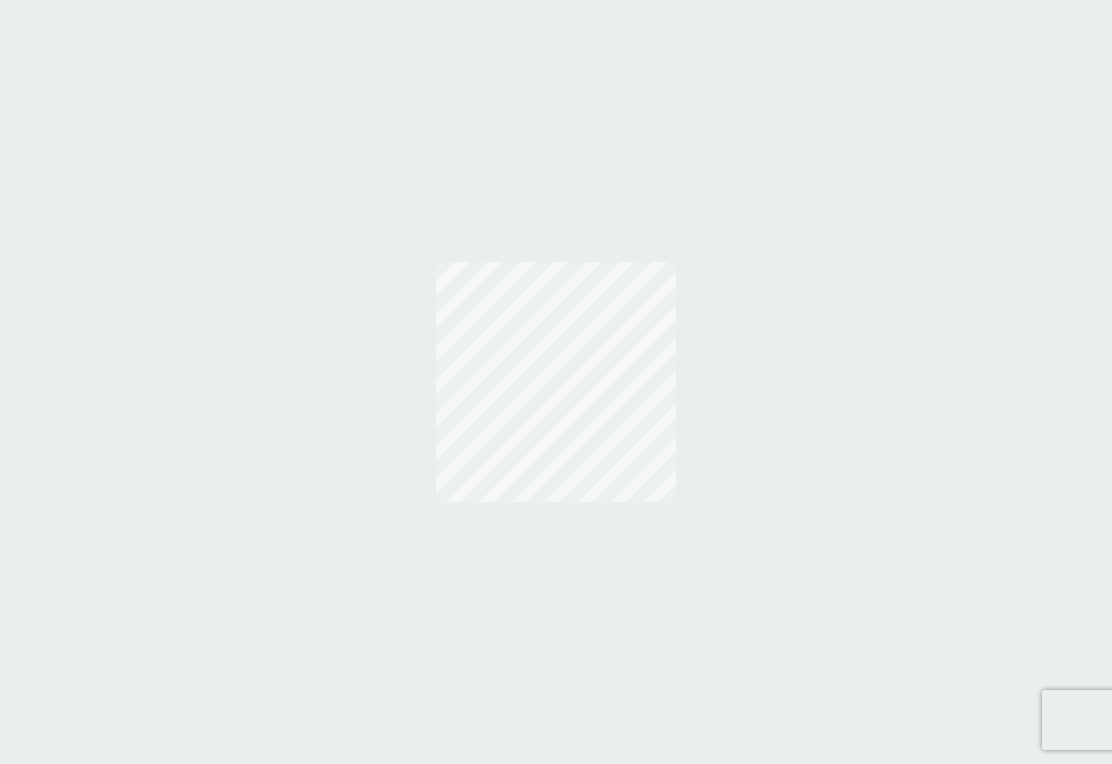 scroll, scrollTop: 0, scrollLeft: 0, axis: both 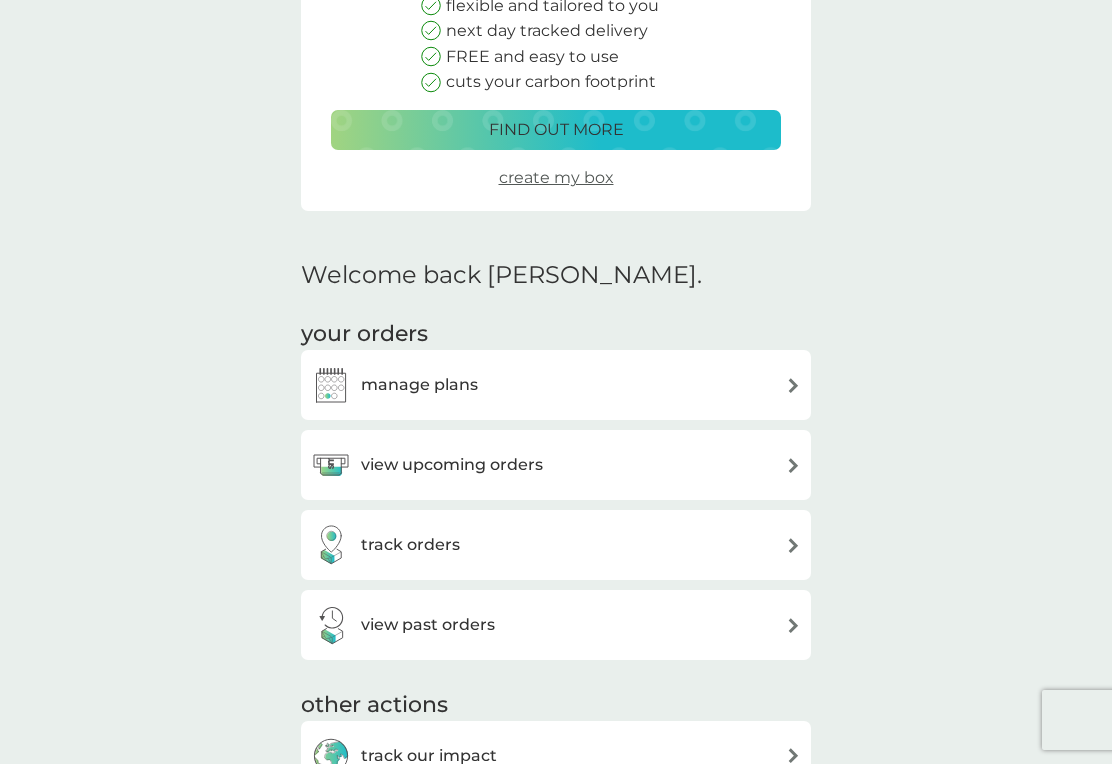 click on "view upcoming orders" at bounding box center (556, 465) 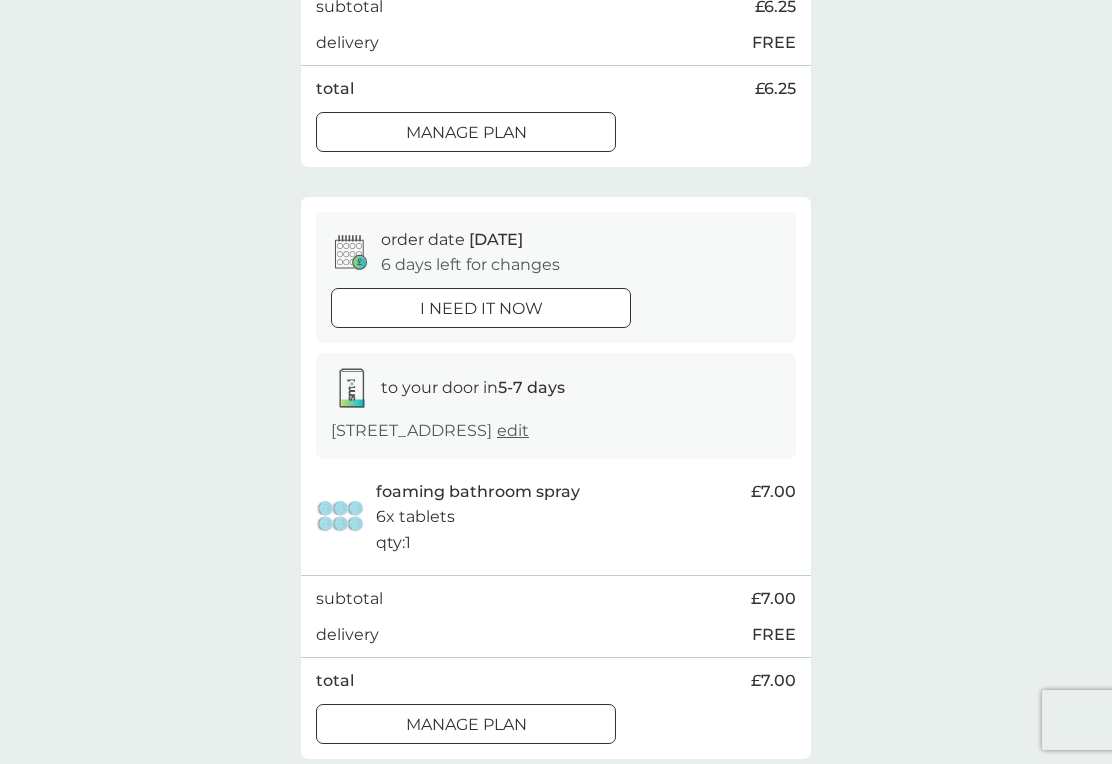 scroll, scrollTop: 602, scrollLeft: 0, axis: vertical 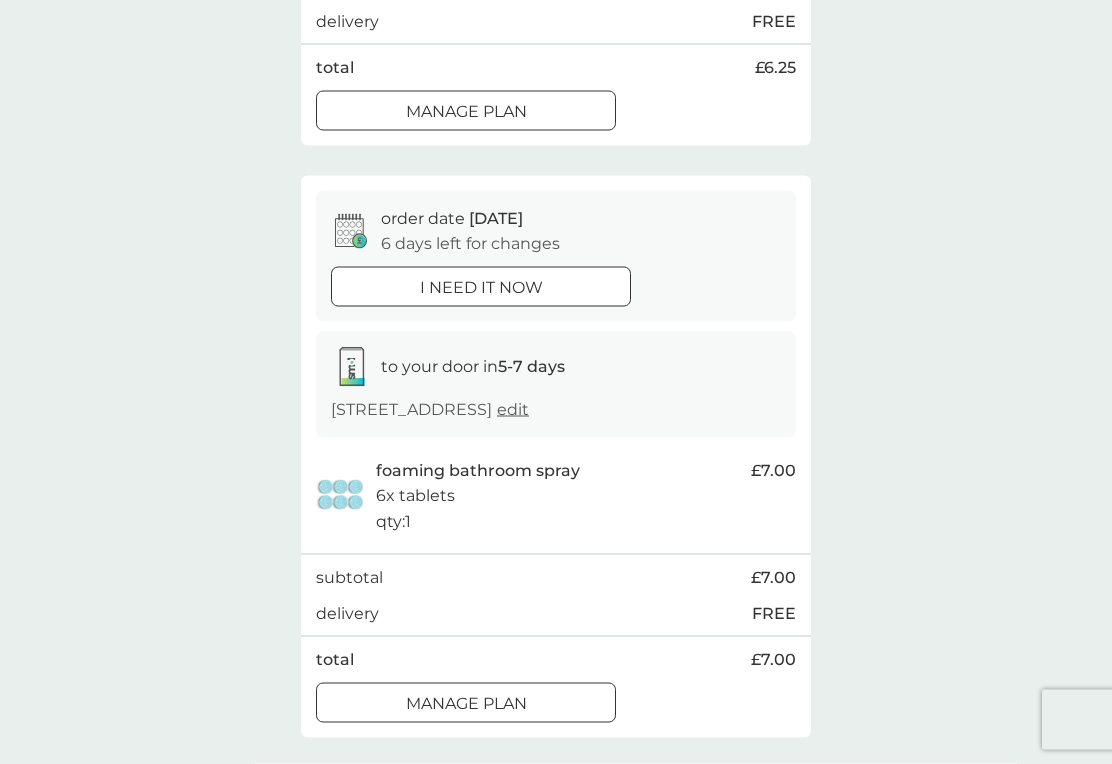 click on "Manage plan" at bounding box center (466, 704) 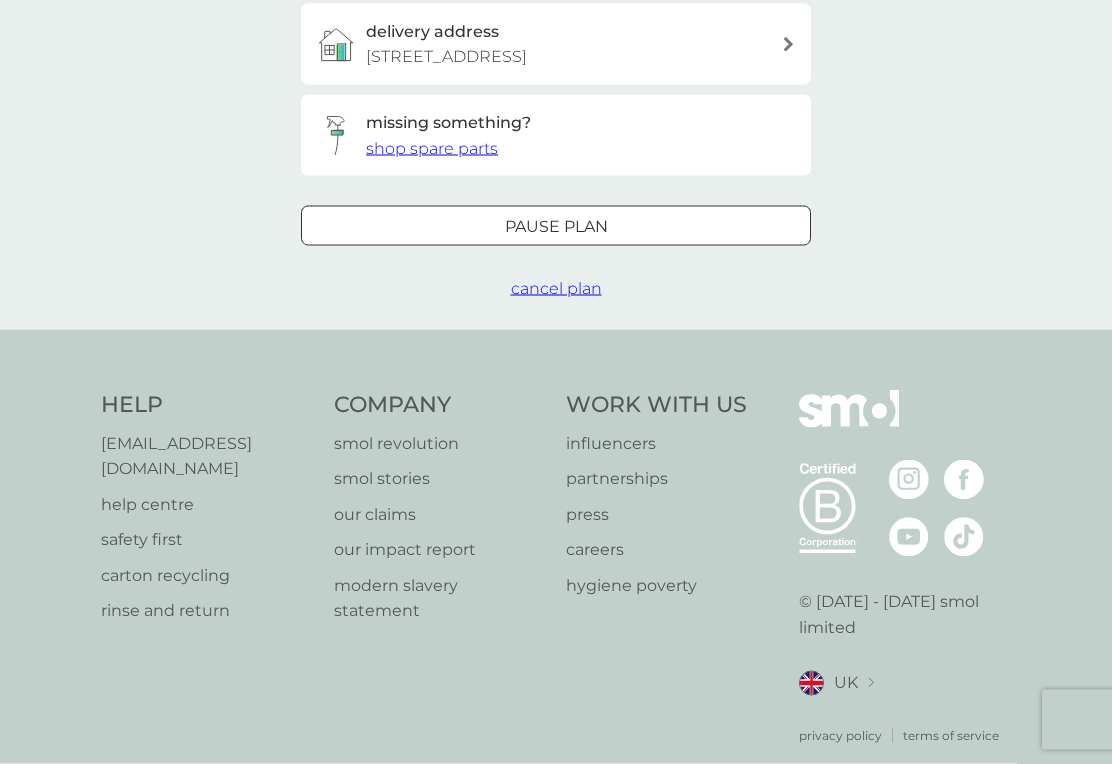scroll, scrollTop: 0, scrollLeft: 0, axis: both 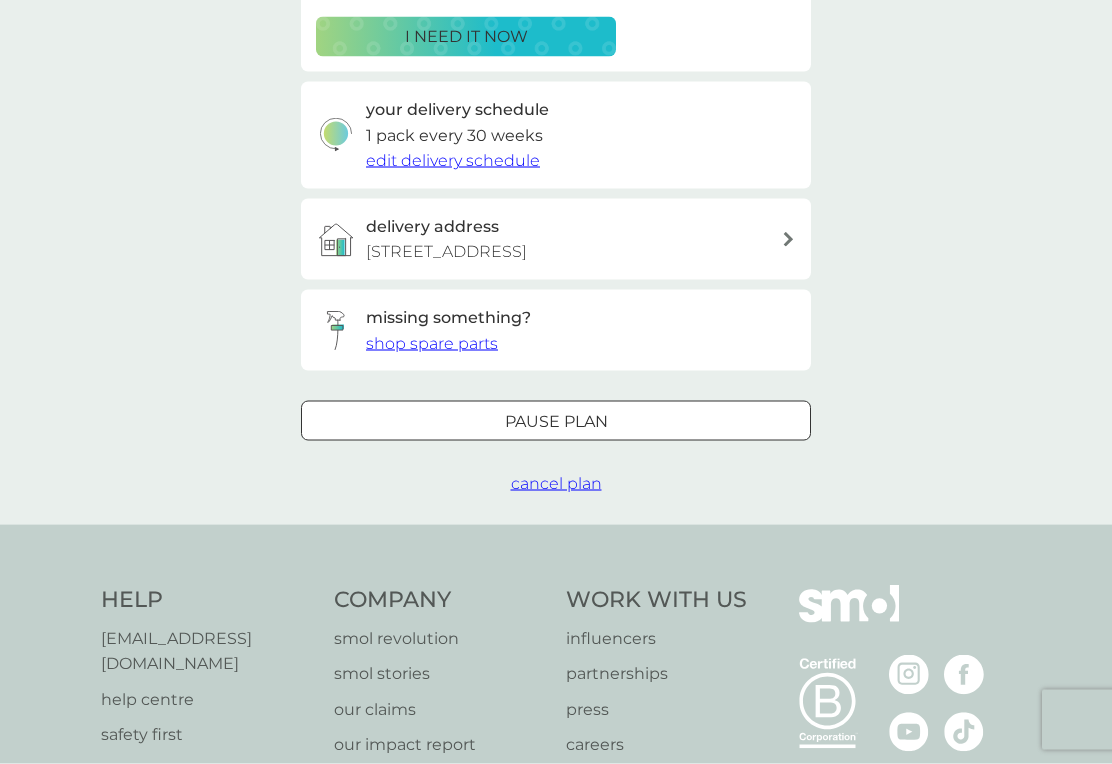 click on "shop spare parts" at bounding box center [432, 343] 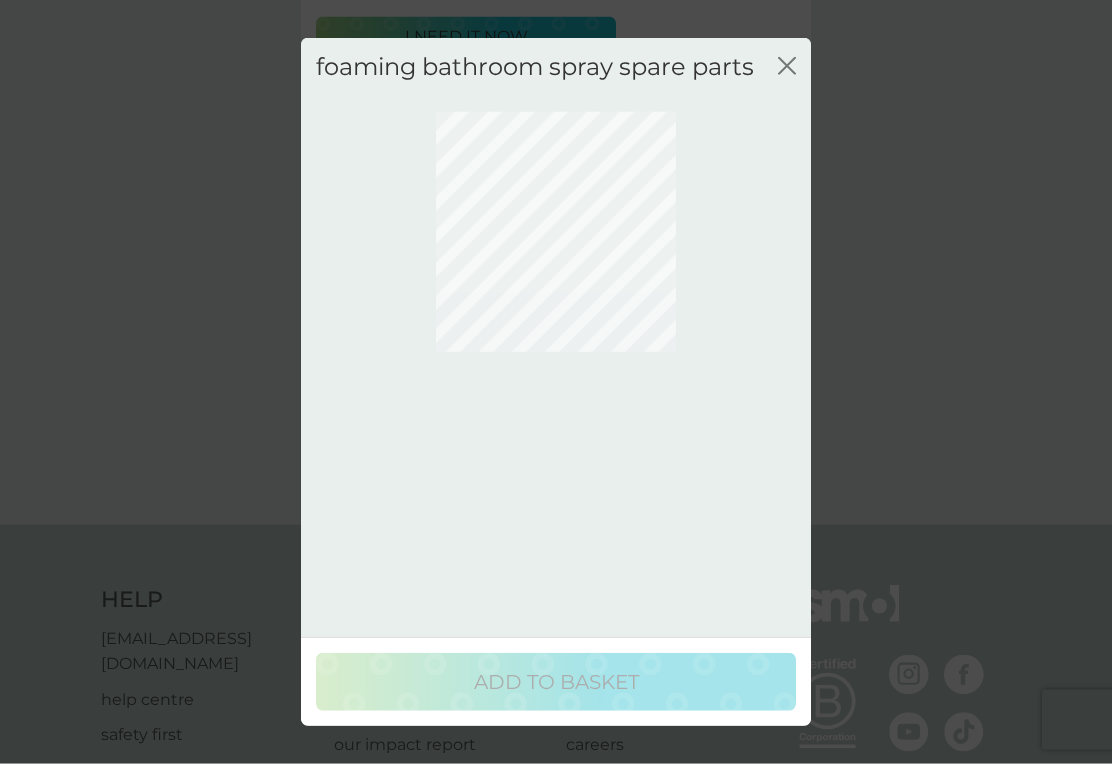 scroll, scrollTop: 408, scrollLeft: 0, axis: vertical 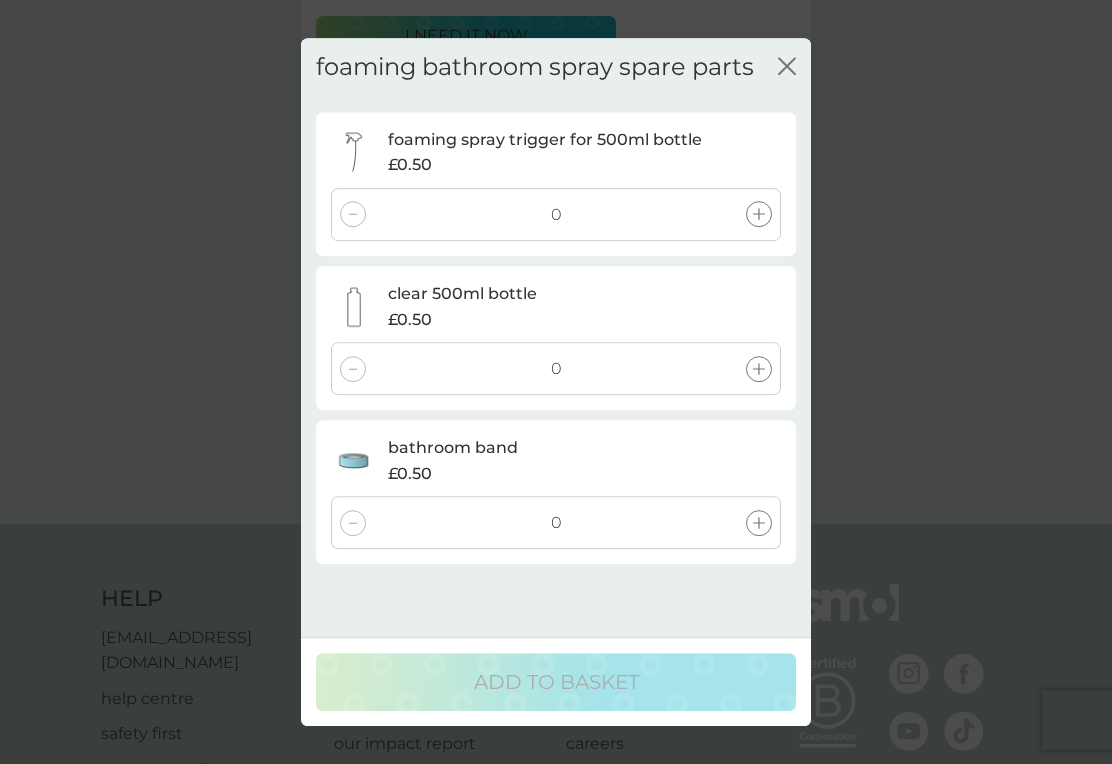click 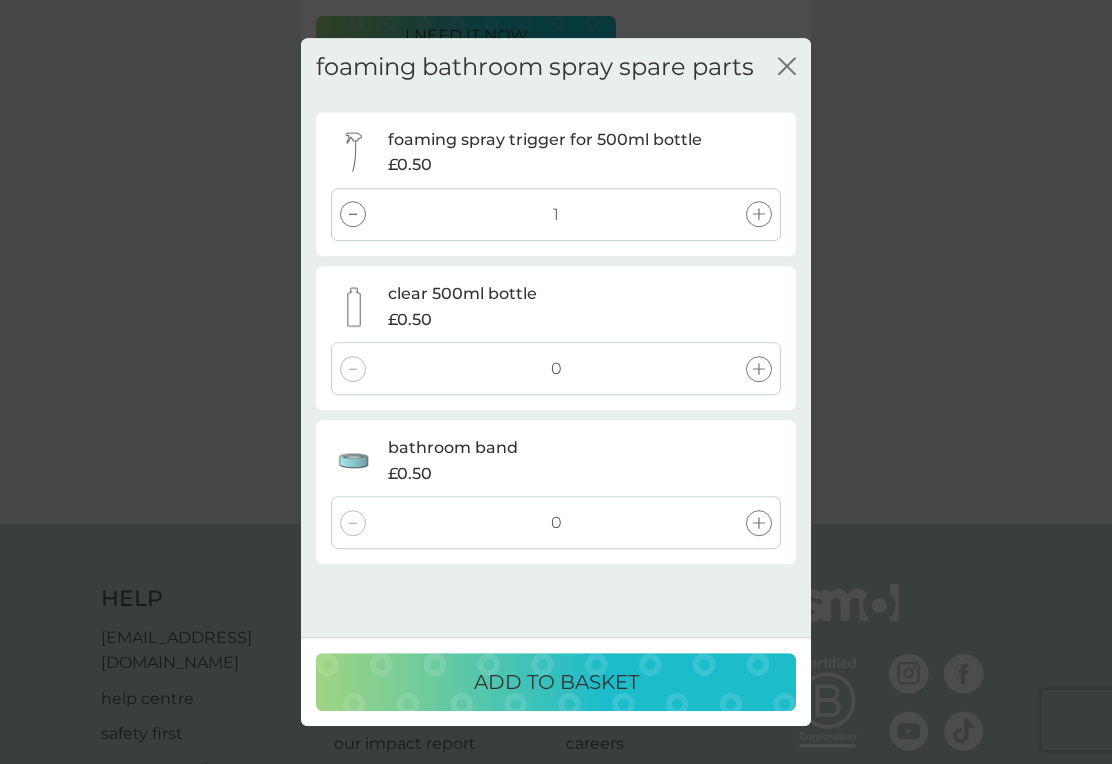 click at bounding box center (759, 369) 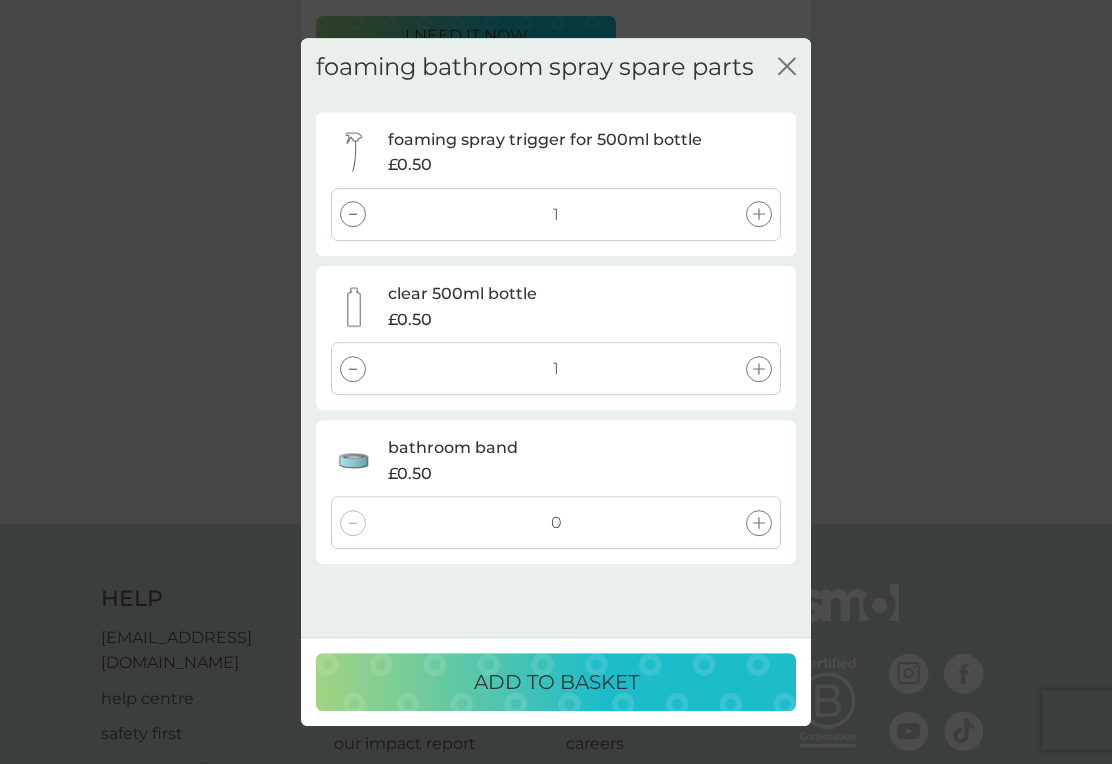 click 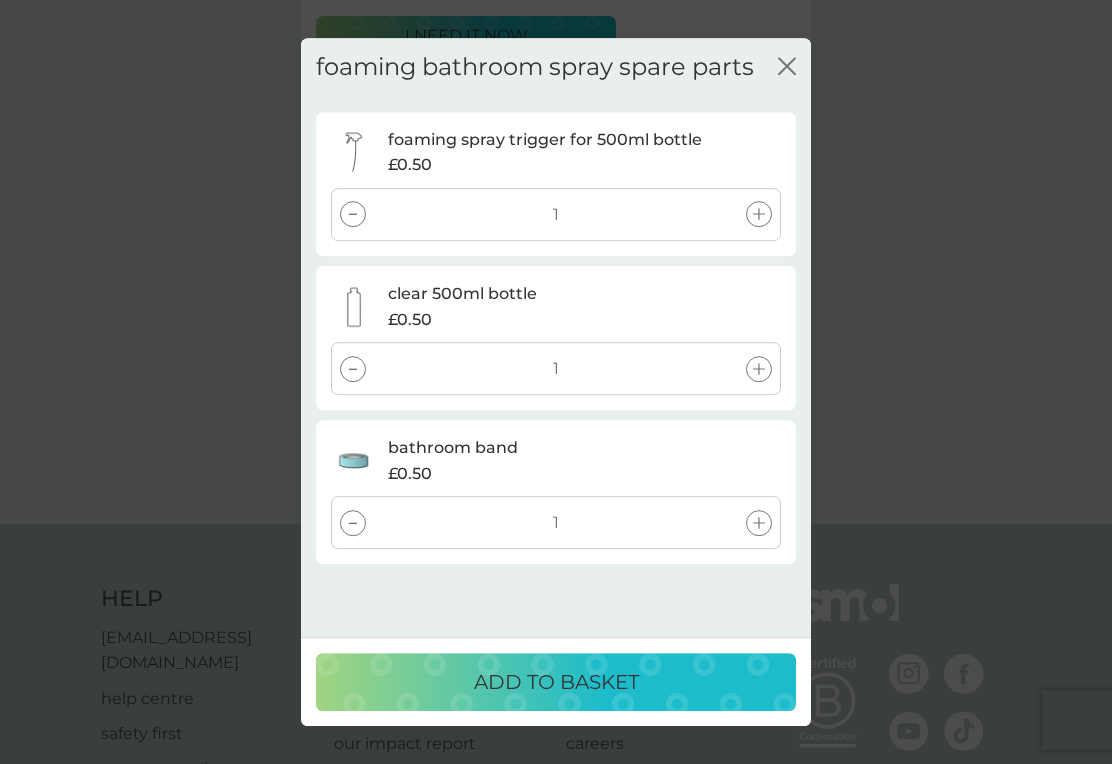 click on "ADD TO BASKET" at bounding box center (556, 682) 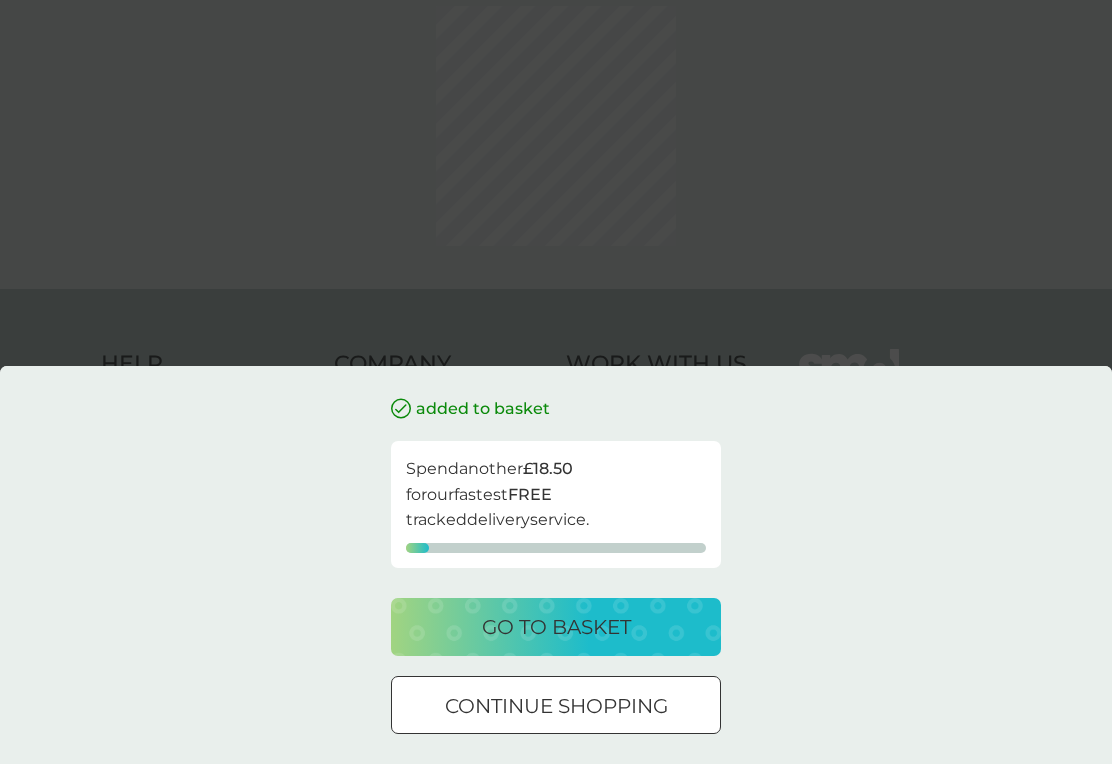 scroll, scrollTop: 0, scrollLeft: 0, axis: both 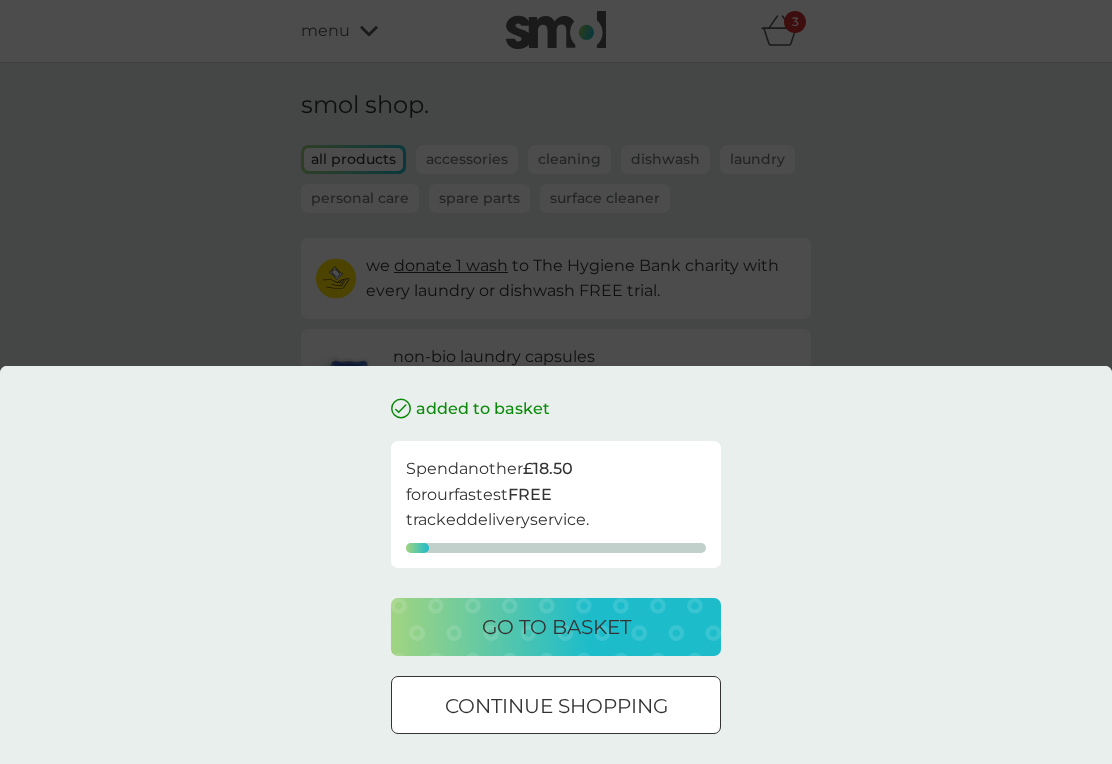 click on "continue shopping" at bounding box center [556, 706] 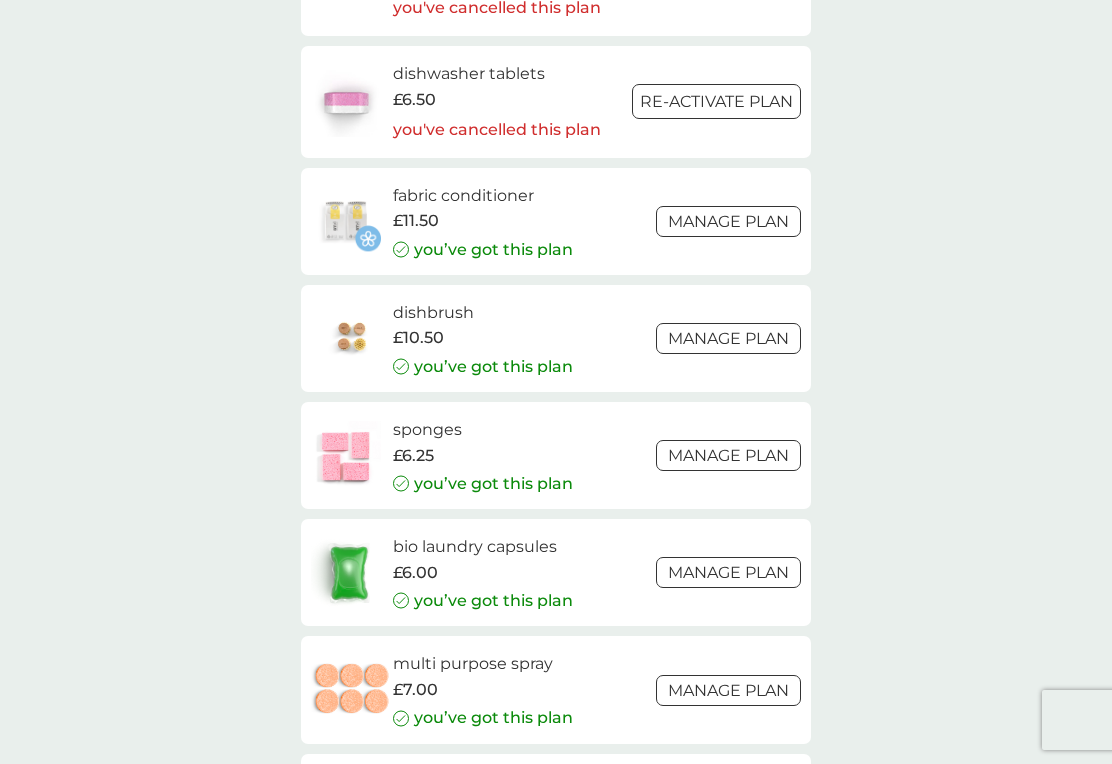 scroll, scrollTop: 2494, scrollLeft: 0, axis: vertical 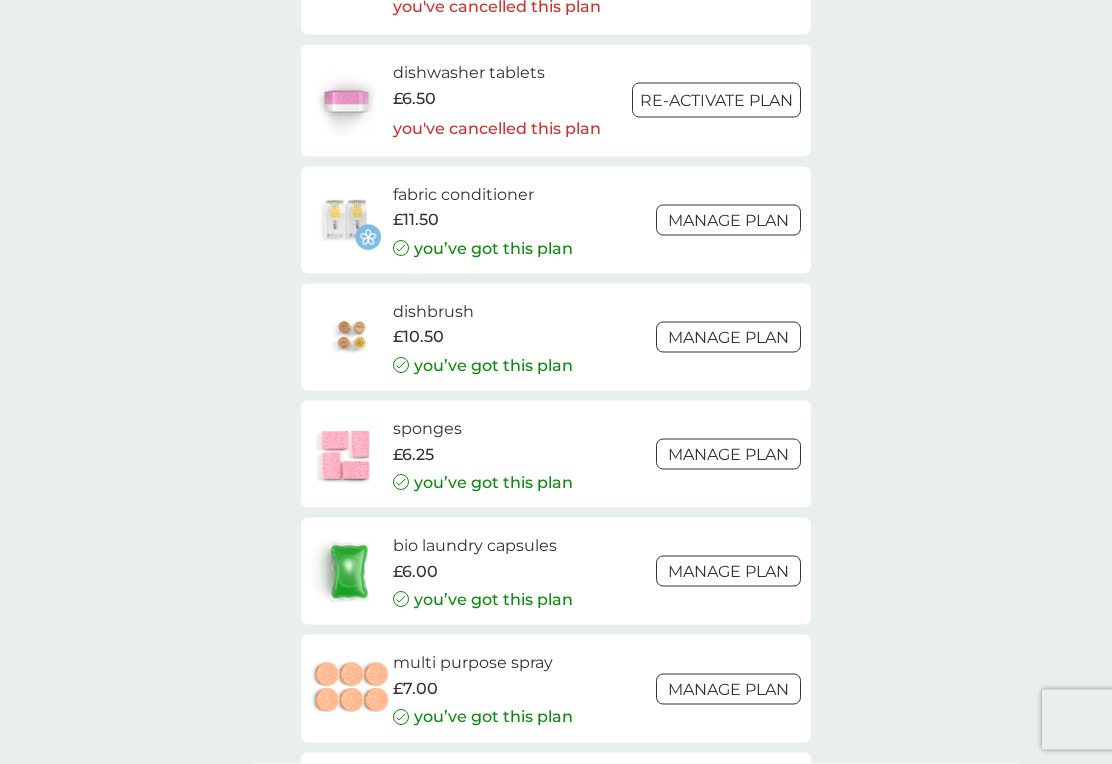 click on "dishbrush" at bounding box center [483, 312] 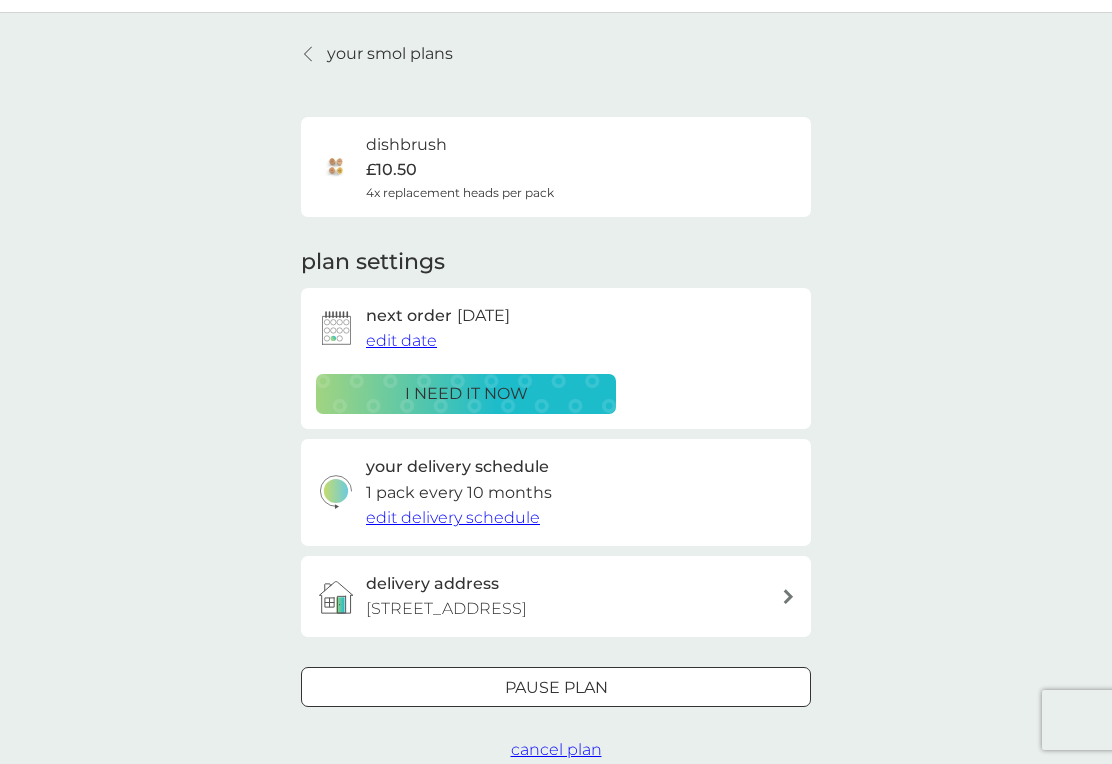 scroll, scrollTop: 25, scrollLeft: 0, axis: vertical 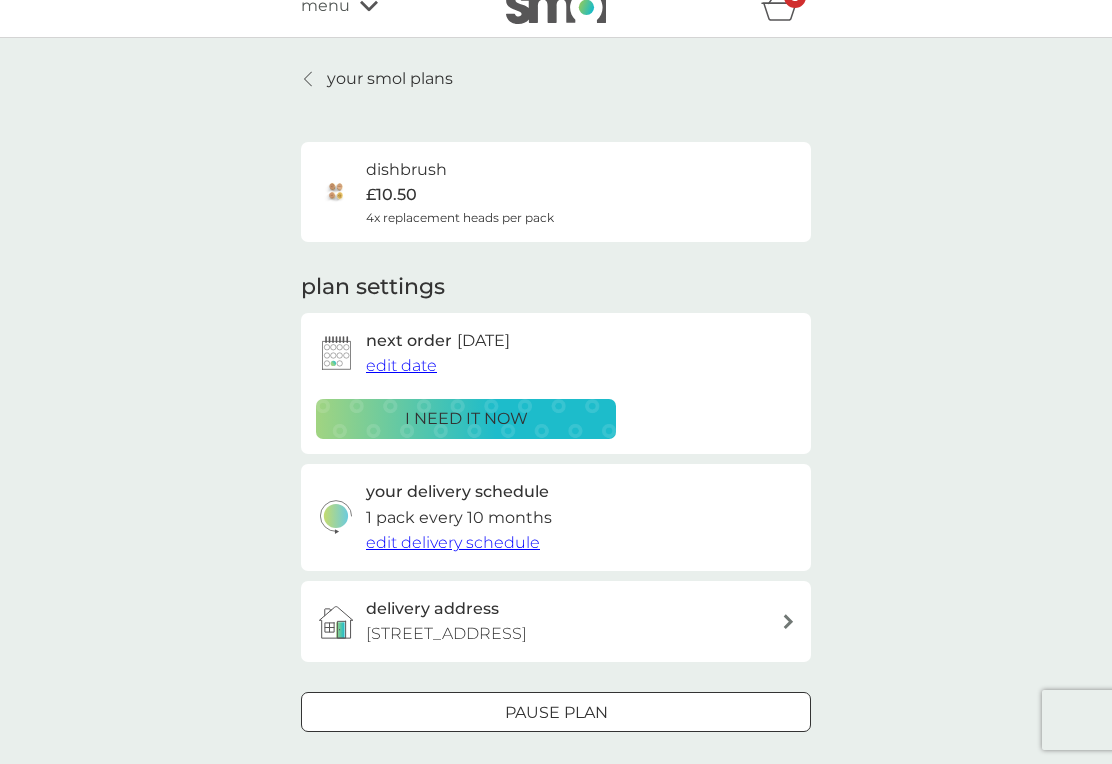 click on "your smol plans" at bounding box center (390, 79) 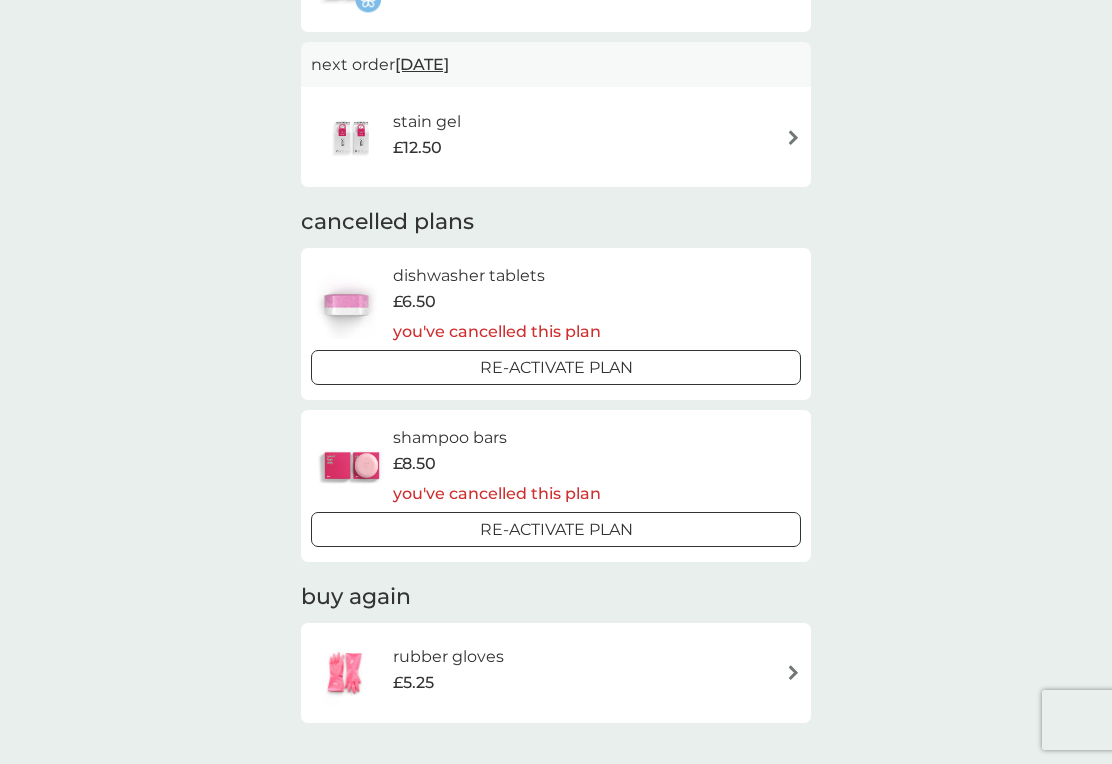 scroll, scrollTop: 1308, scrollLeft: 0, axis: vertical 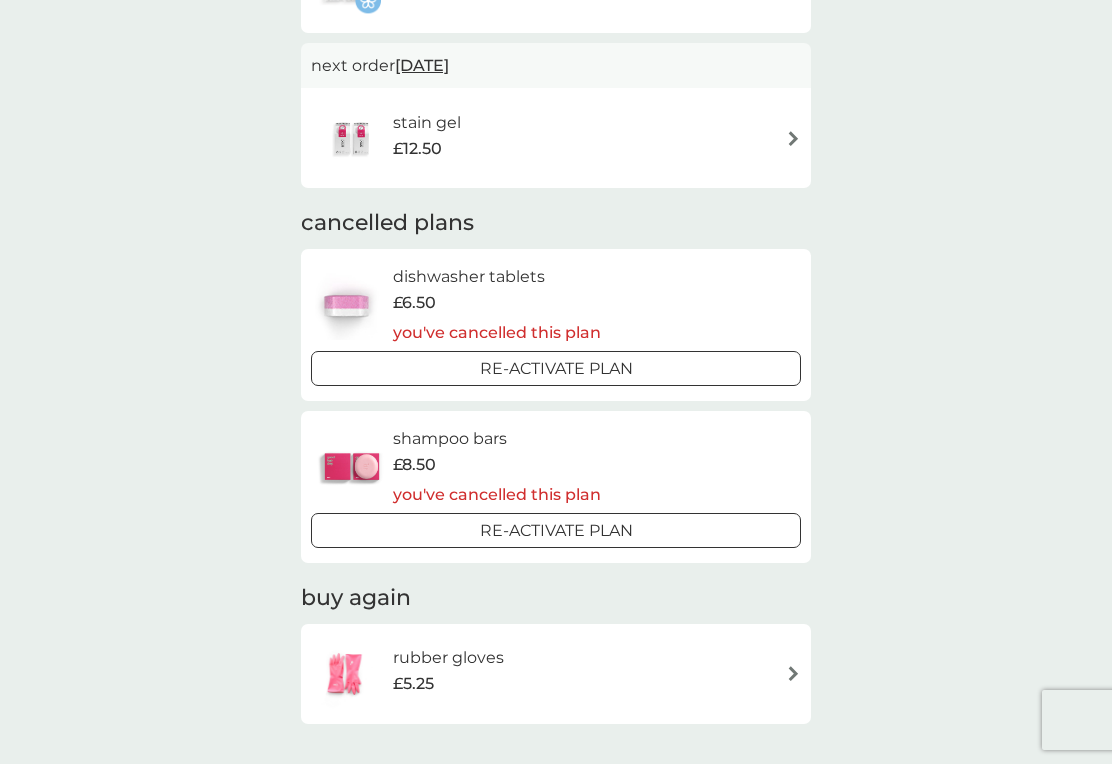 click on "dishwasher tablets" at bounding box center (497, 277) 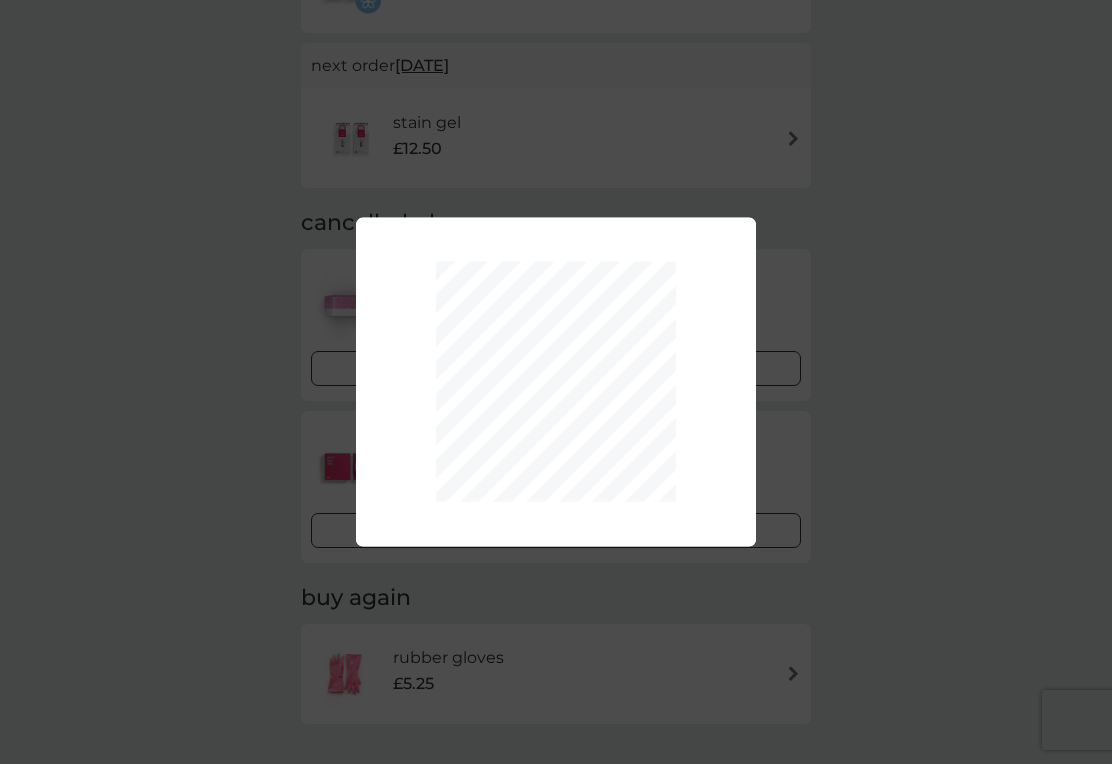 scroll, scrollTop: 0, scrollLeft: 0, axis: both 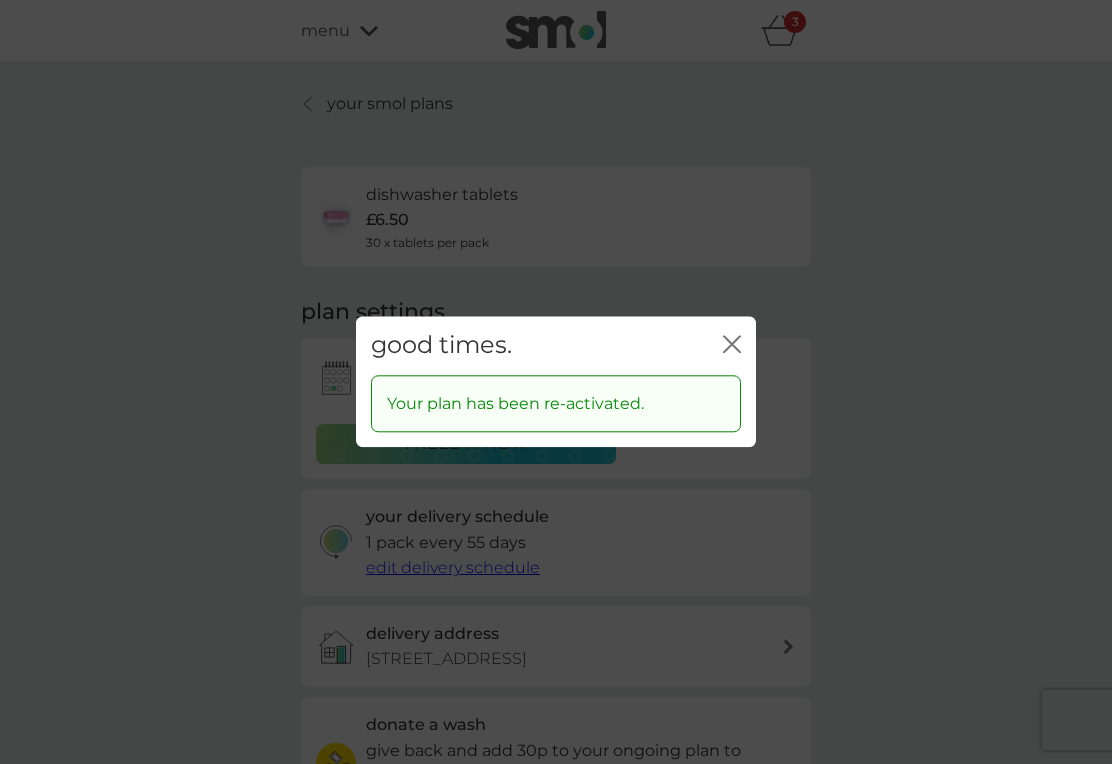 click on "close" 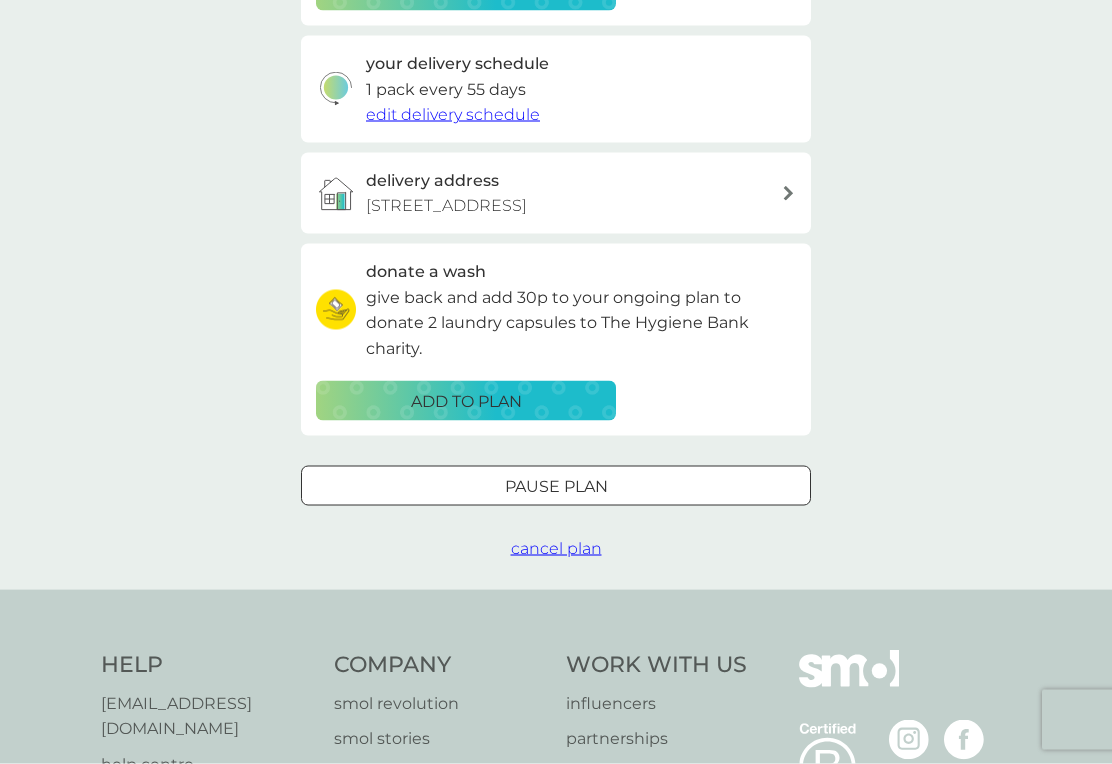 scroll, scrollTop: 454, scrollLeft: 0, axis: vertical 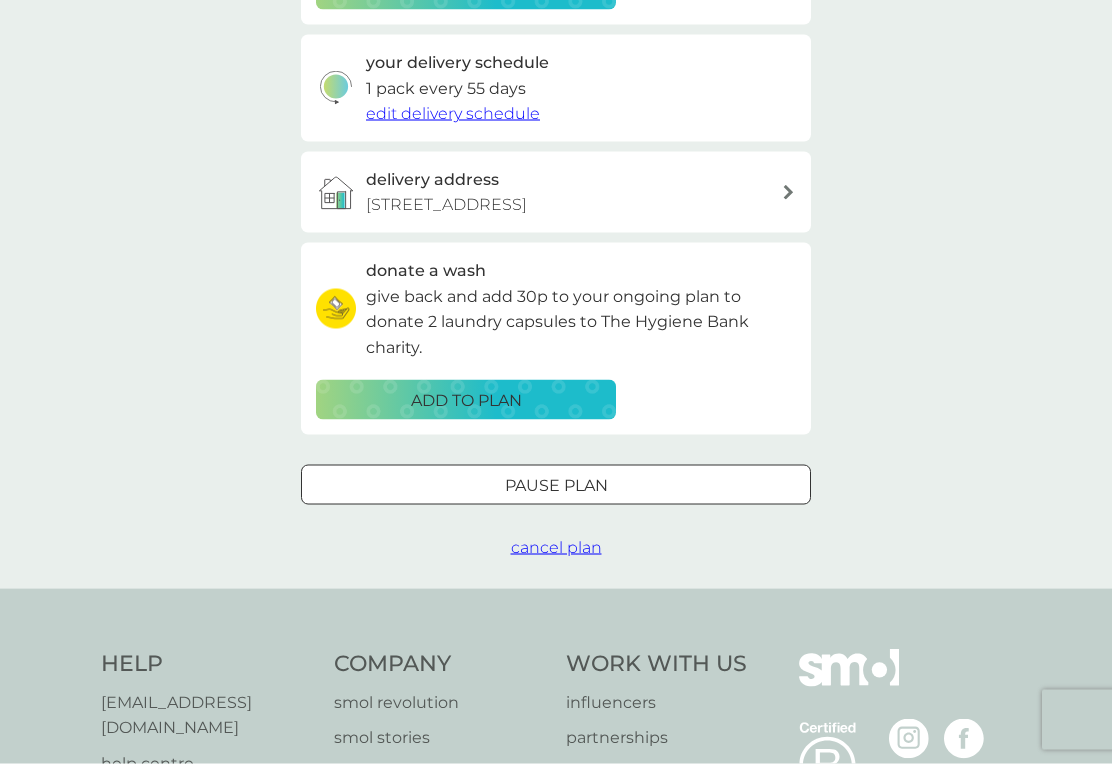 click on "cancel plan" at bounding box center [556, 547] 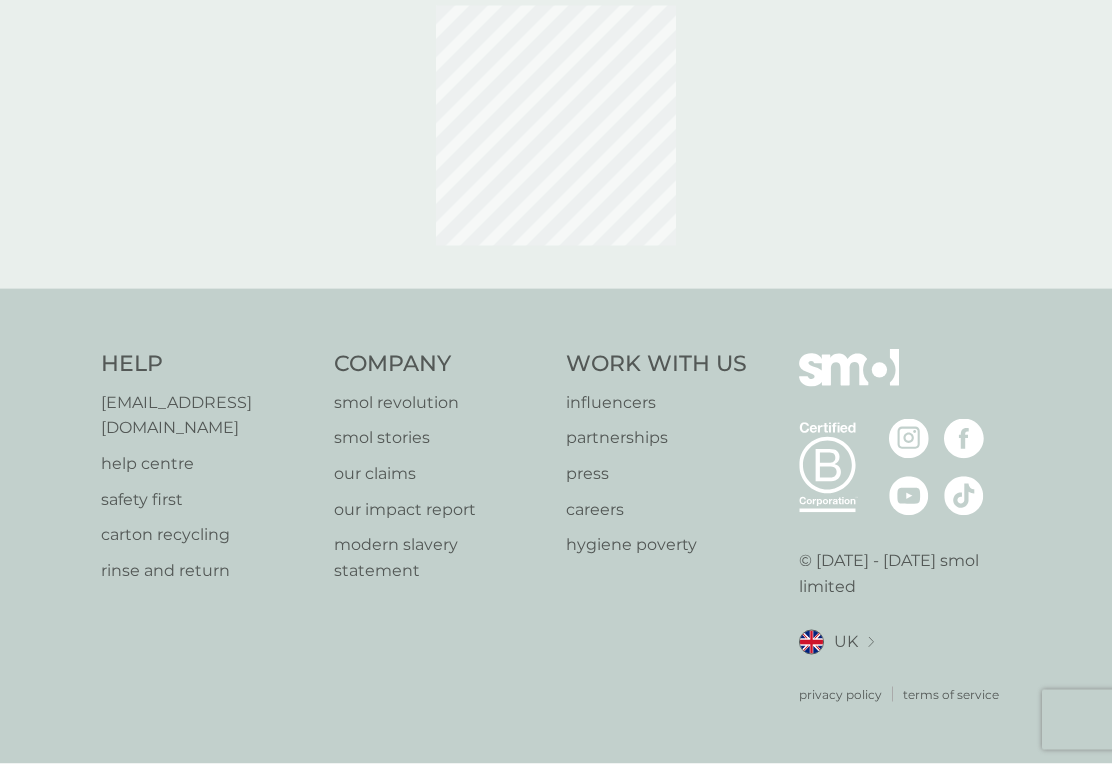 scroll, scrollTop: 0, scrollLeft: 0, axis: both 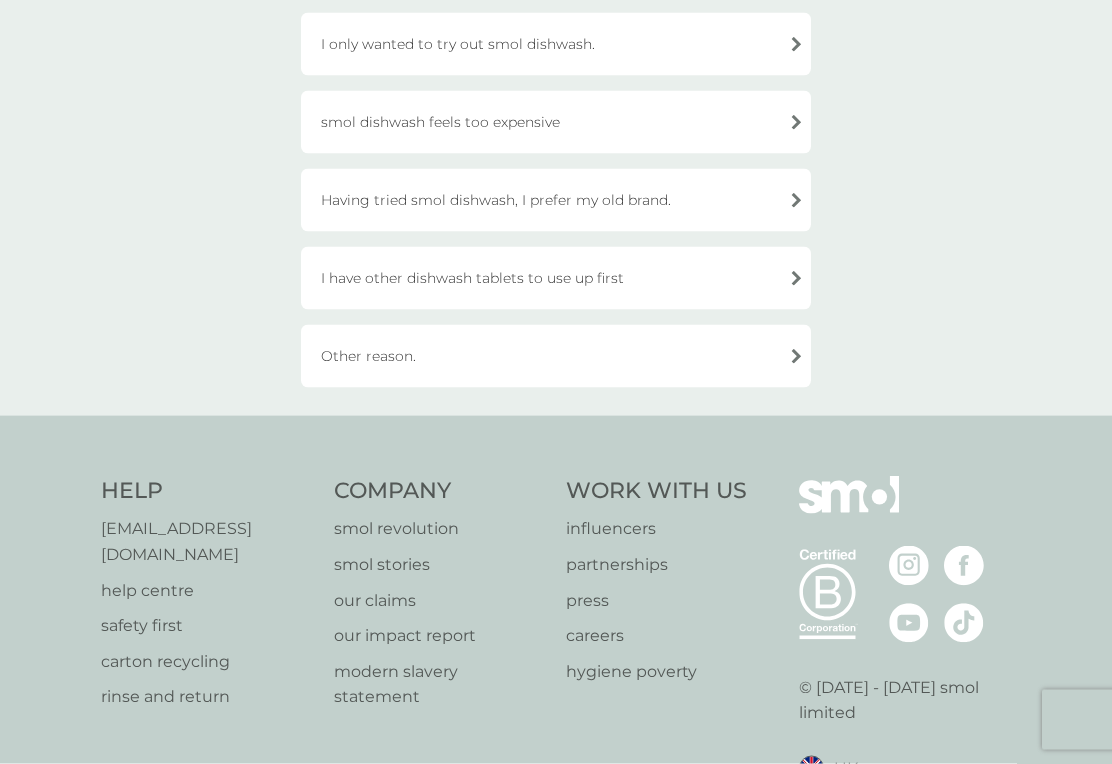 click on "Other reason." at bounding box center (556, 356) 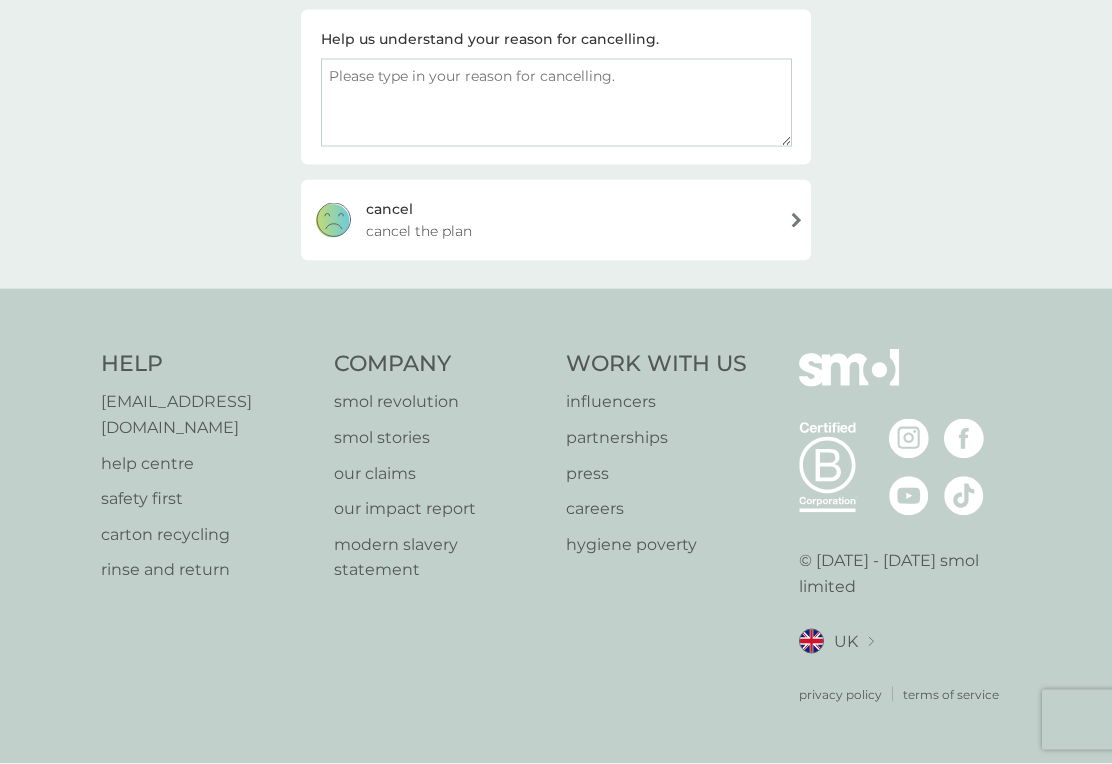 scroll, scrollTop: 283, scrollLeft: 0, axis: vertical 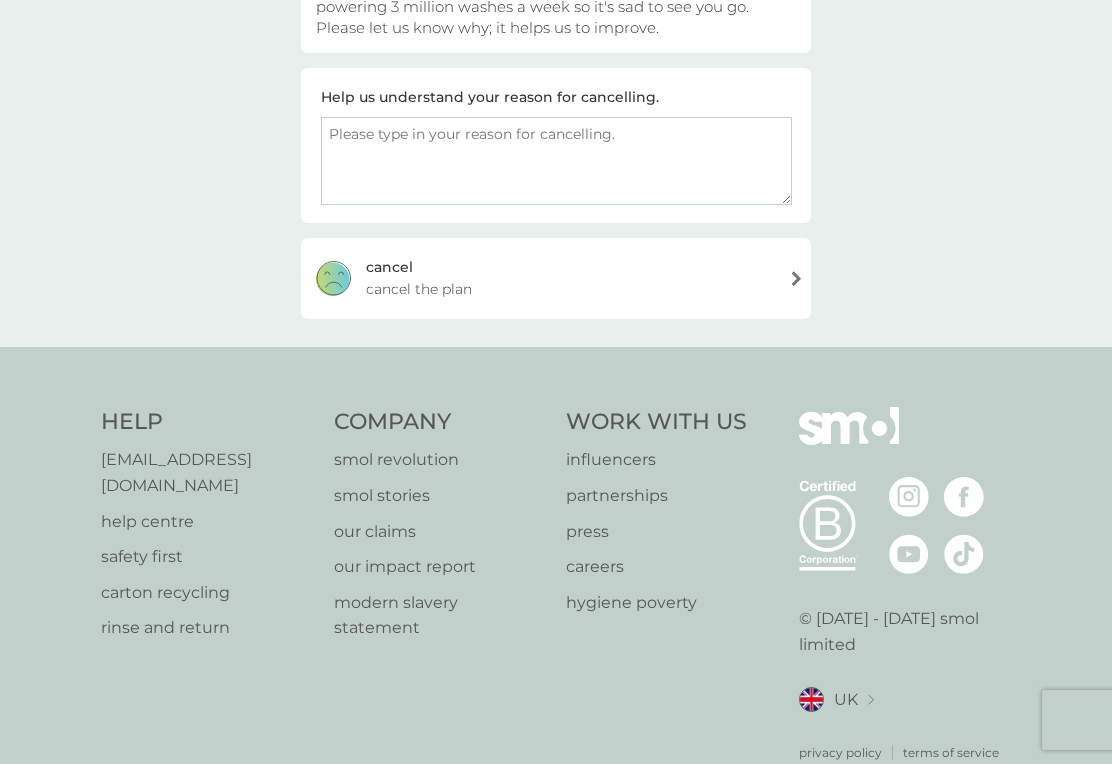 click on "cancel cancel the plan" at bounding box center (556, 278) 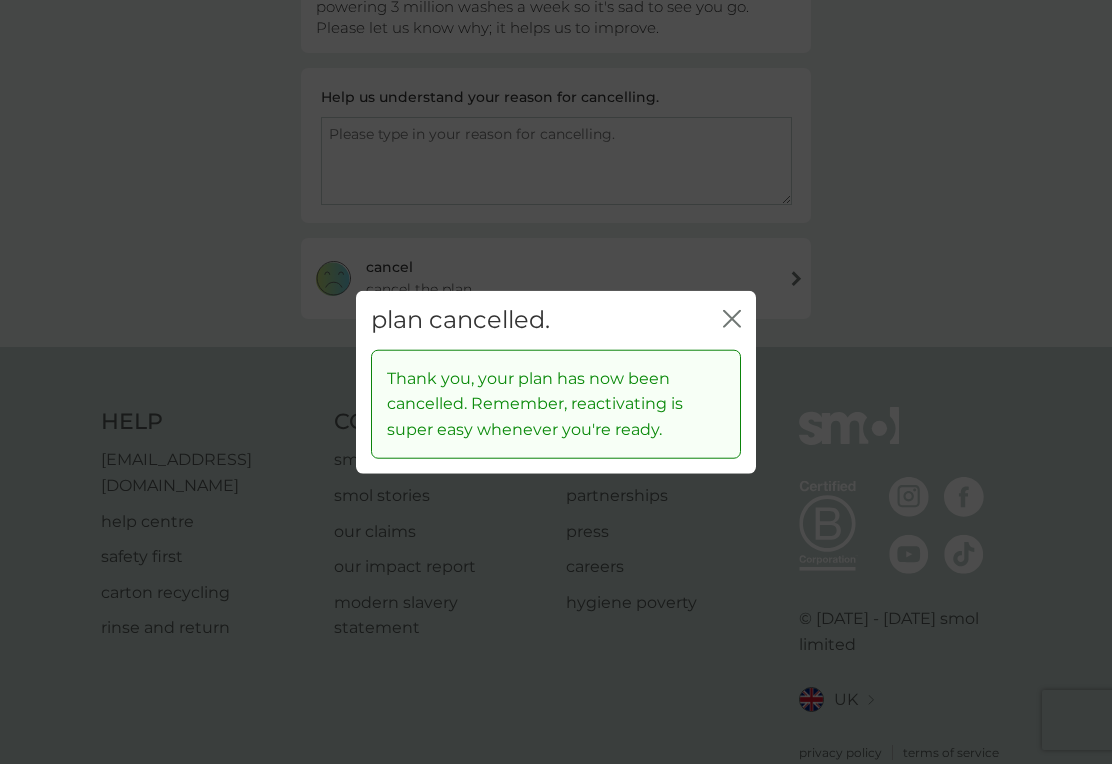click on "close" 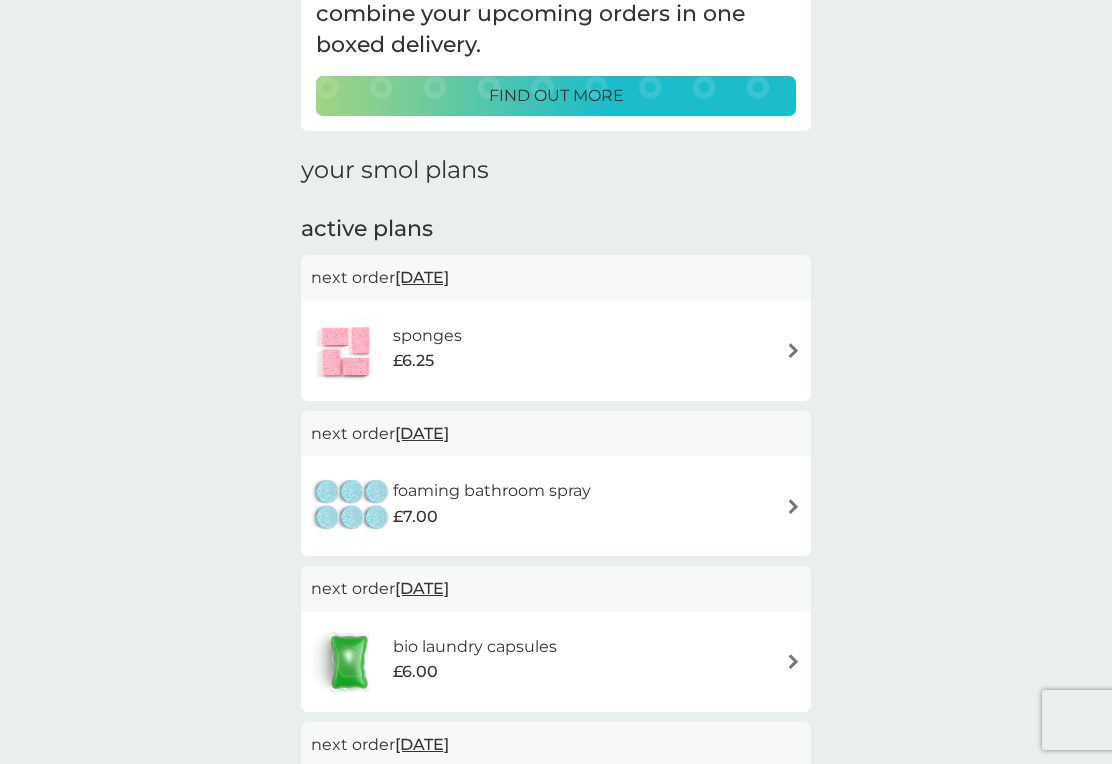 scroll, scrollTop: 0, scrollLeft: 0, axis: both 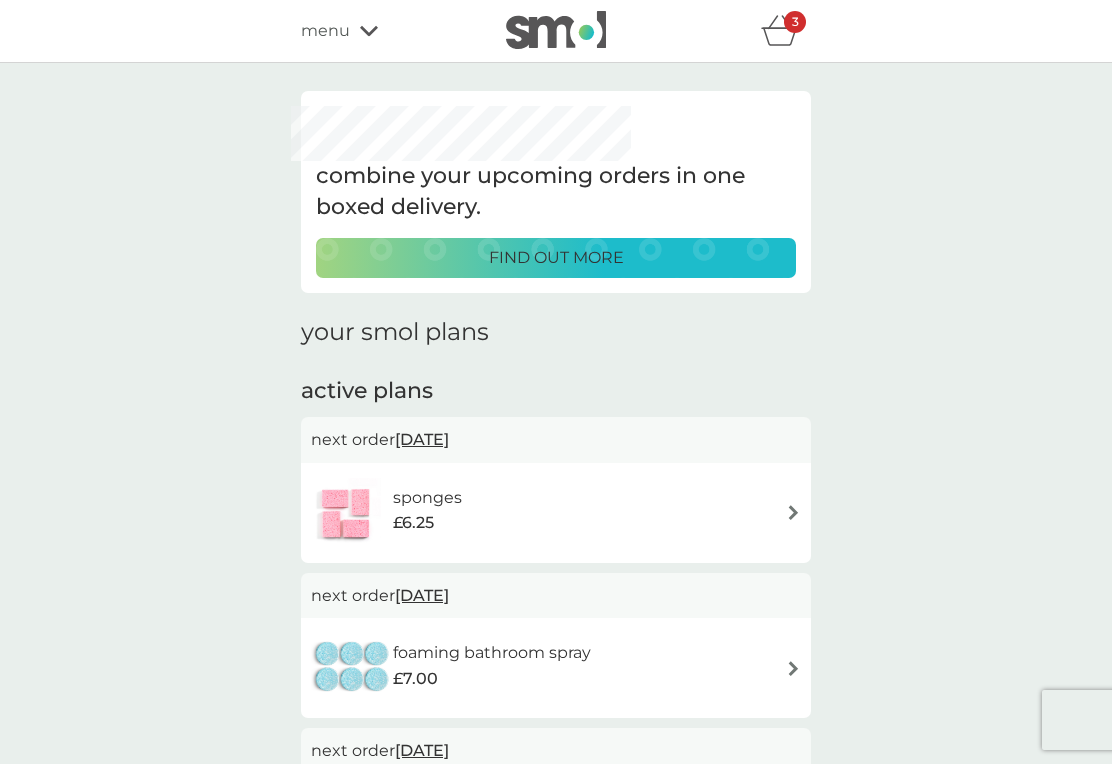 click on "menu" at bounding box center [325, 31] 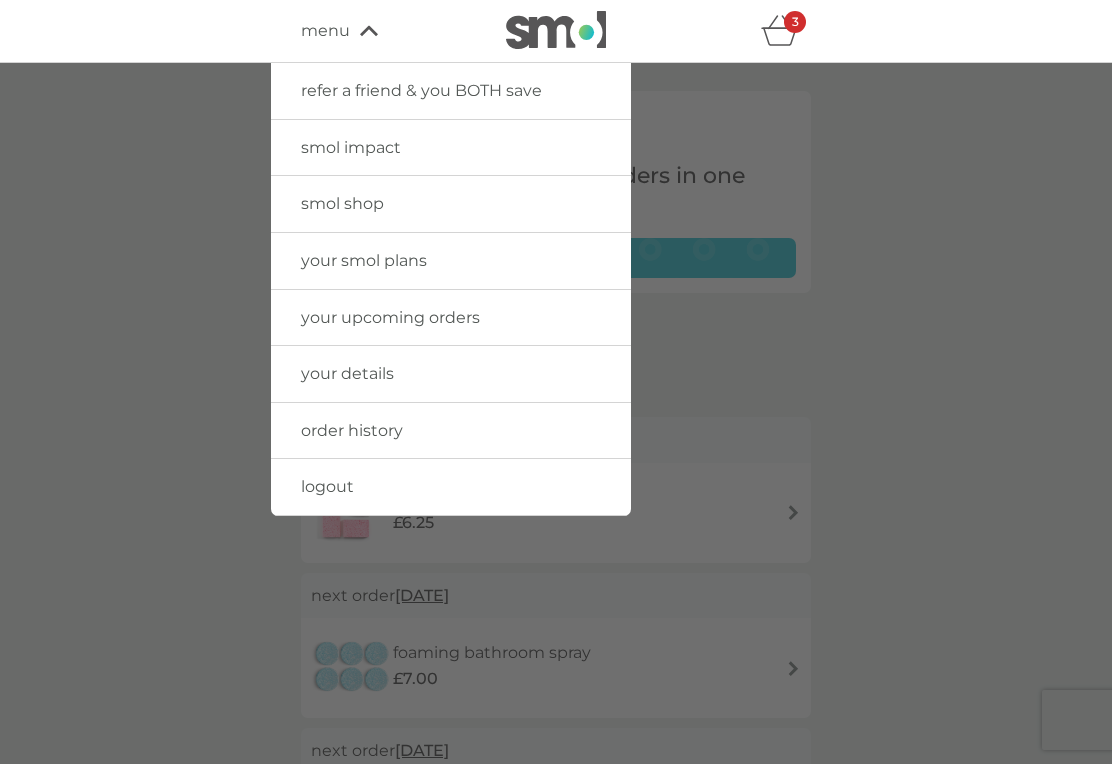 click on "smol shop" at bounding box center [342, 203] 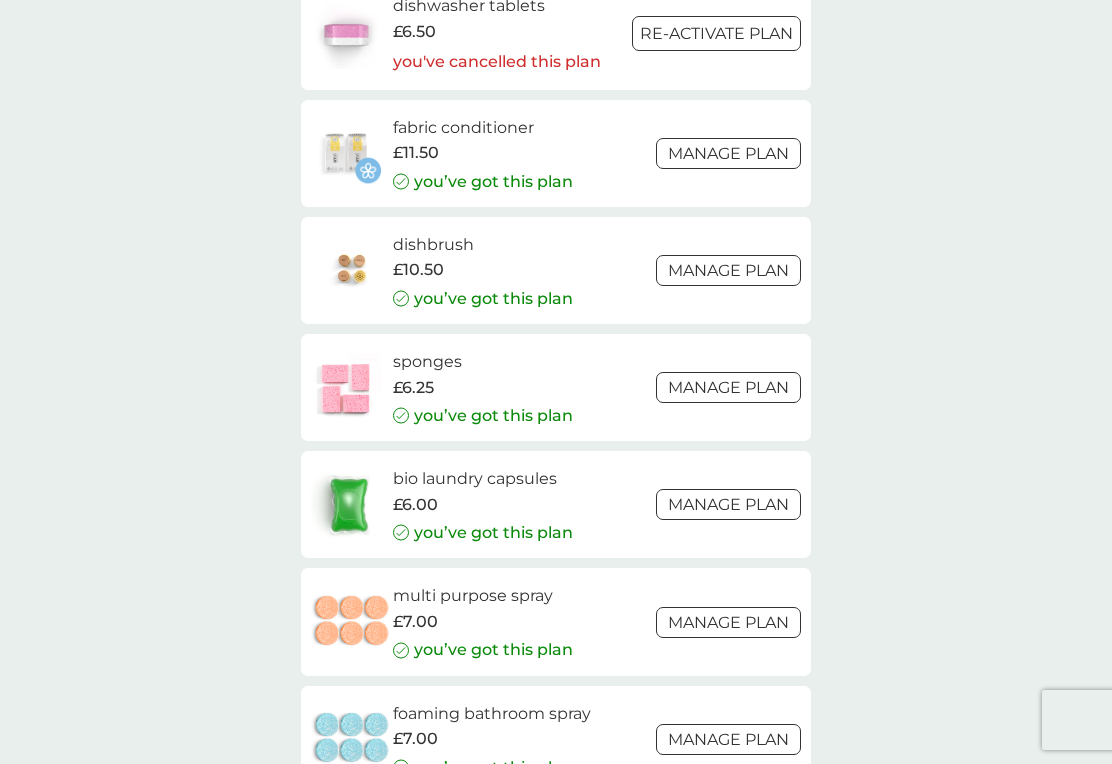 scroll, scrollTop: 2560, scrollLeft: 0, axis: vertical 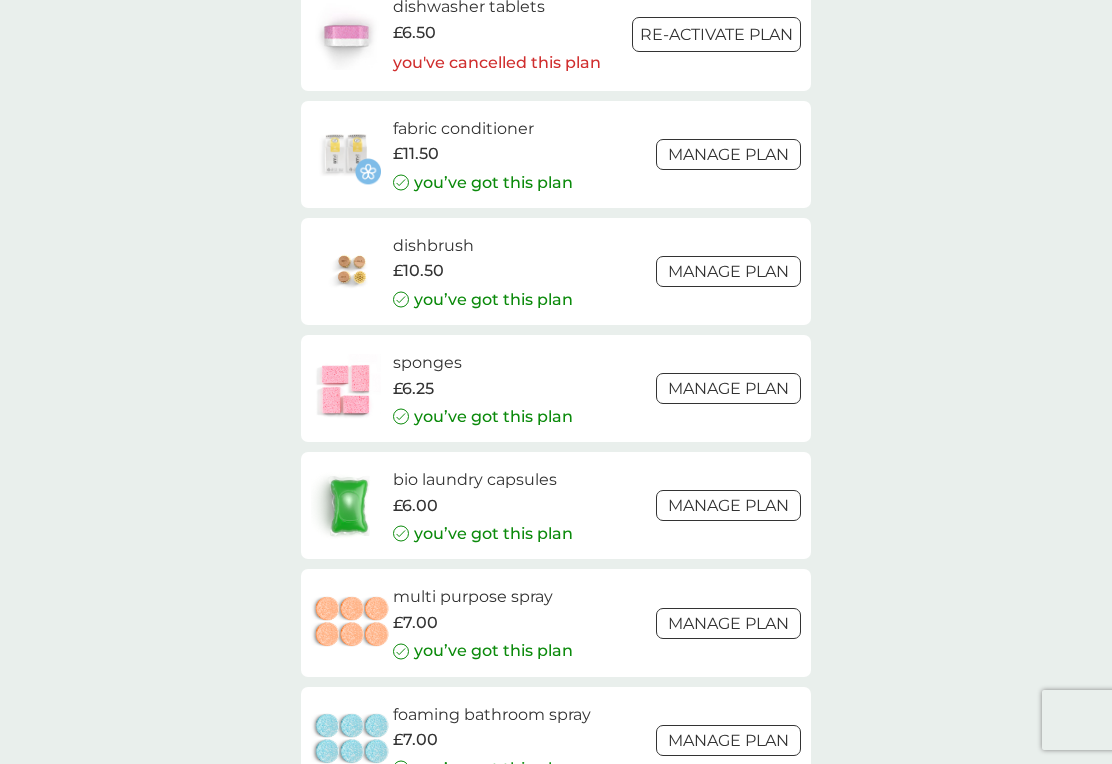 click on "dishbrush" at bounding box center [483, 246] 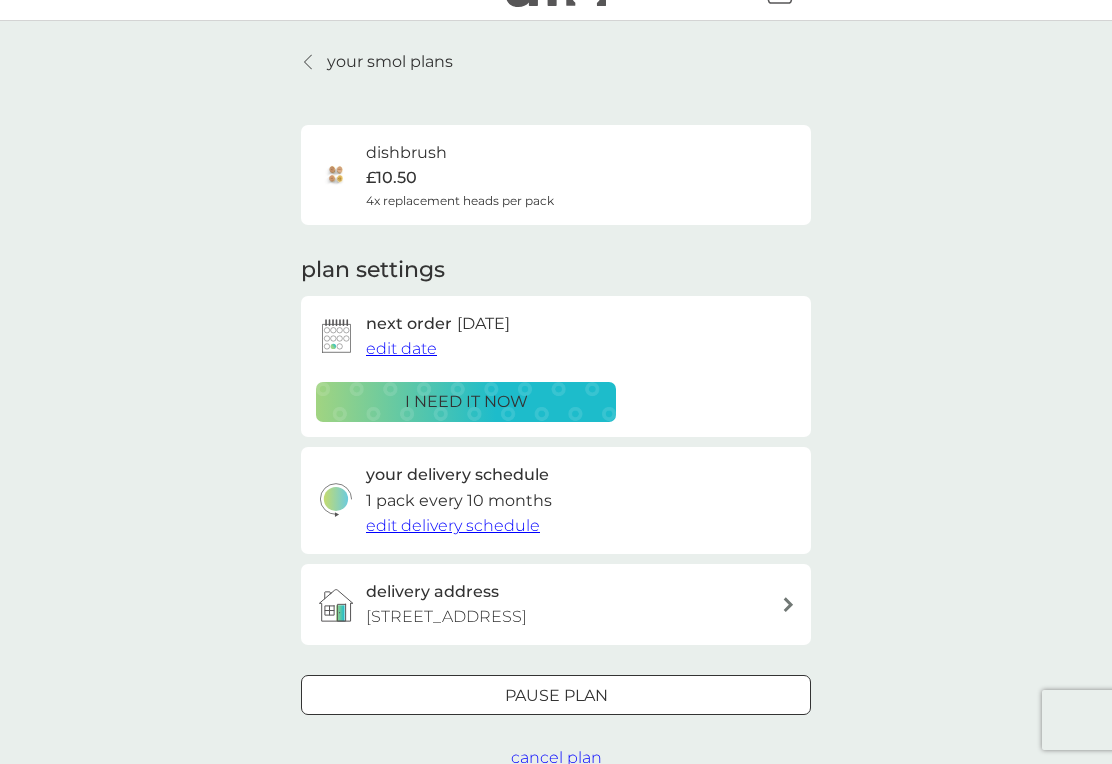 scroll, scrollTop: 0, scrollLeft: 0, axis: both 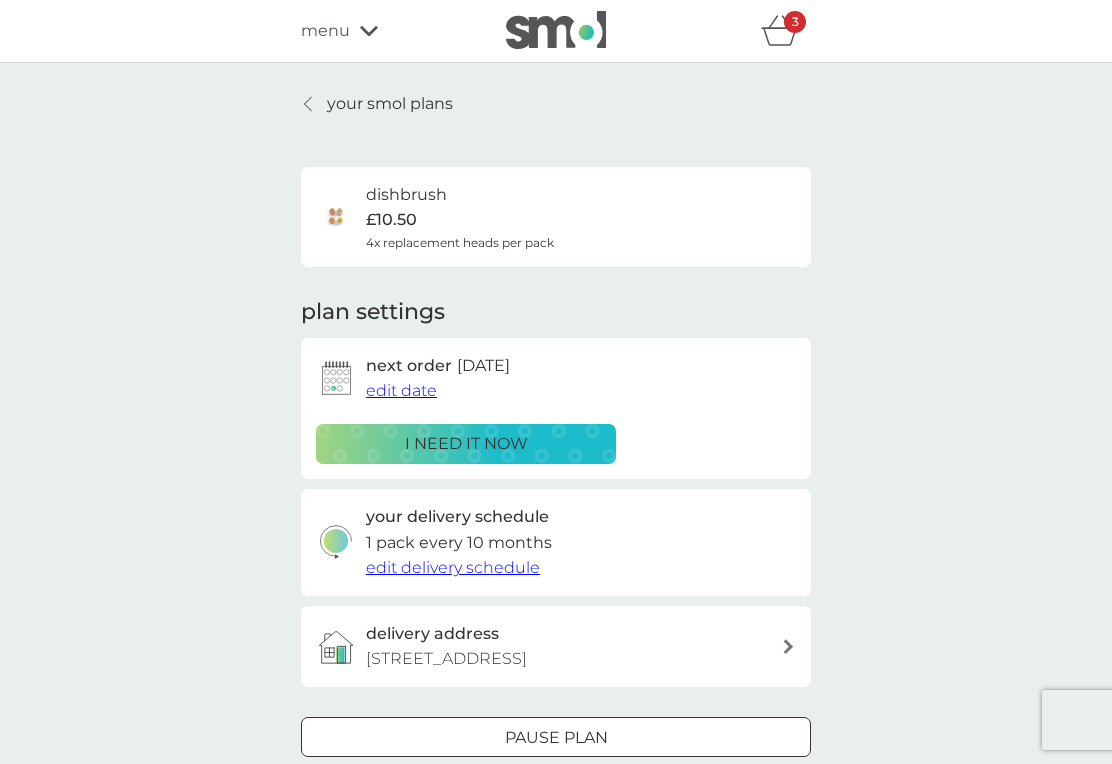 click on "your smol plans" at bounding box center [390, 104] 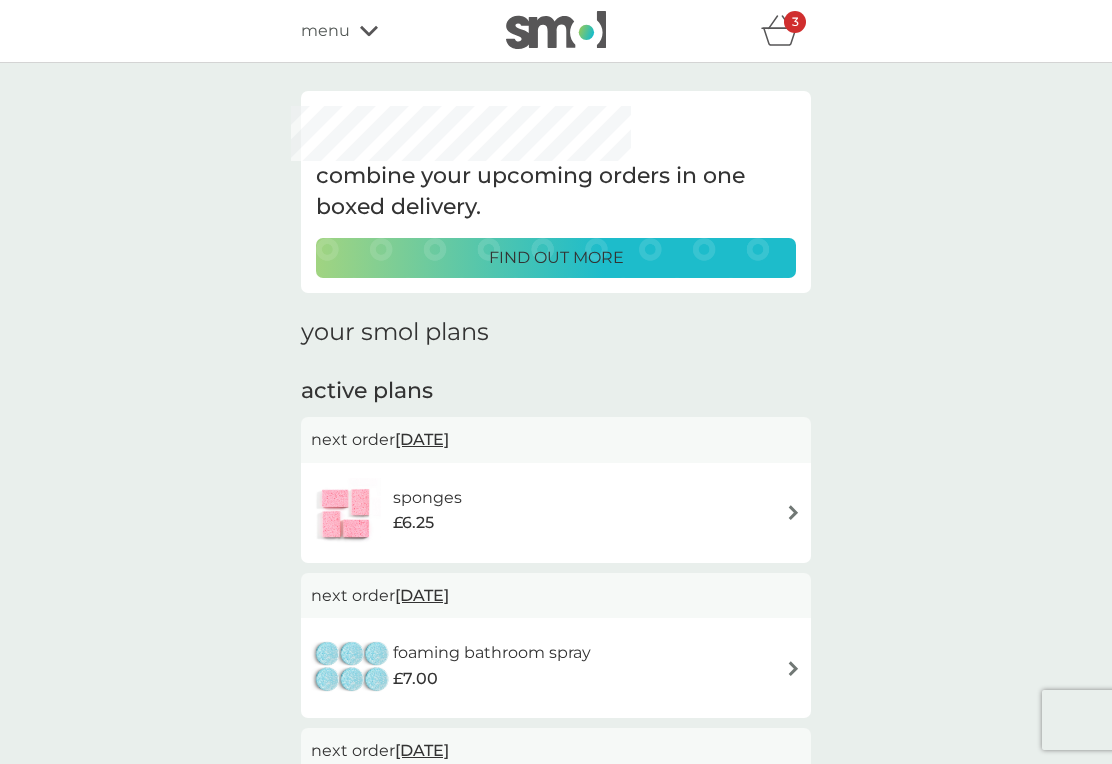 click on "menu" at bounding box center (386, 31) 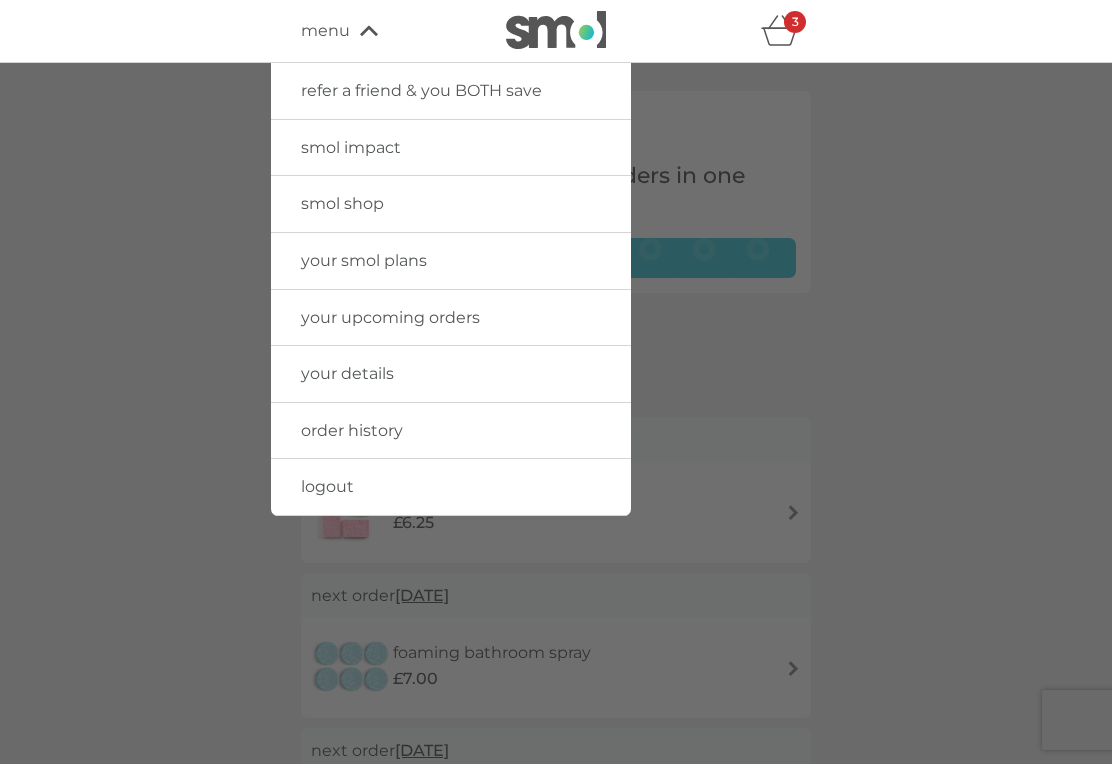 click on "smol shop" at bounding box center [342, 203] 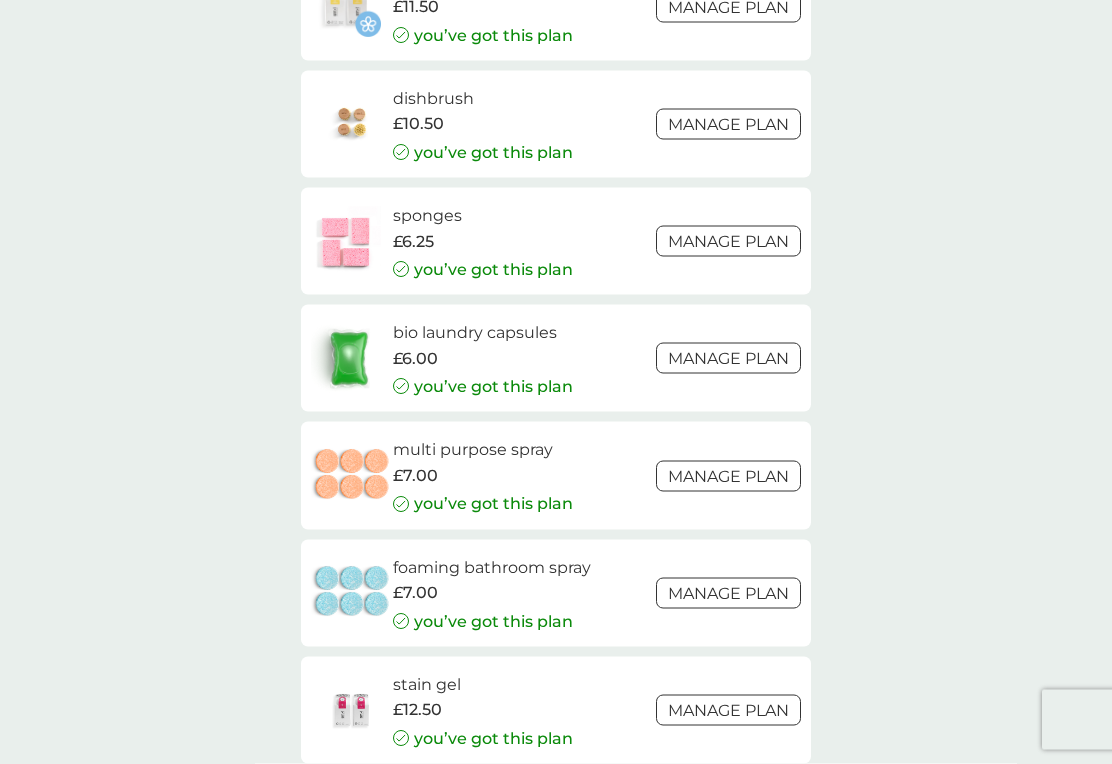 scroll, scrollTop: 2724, scrollLeft: 0, axis: vertical 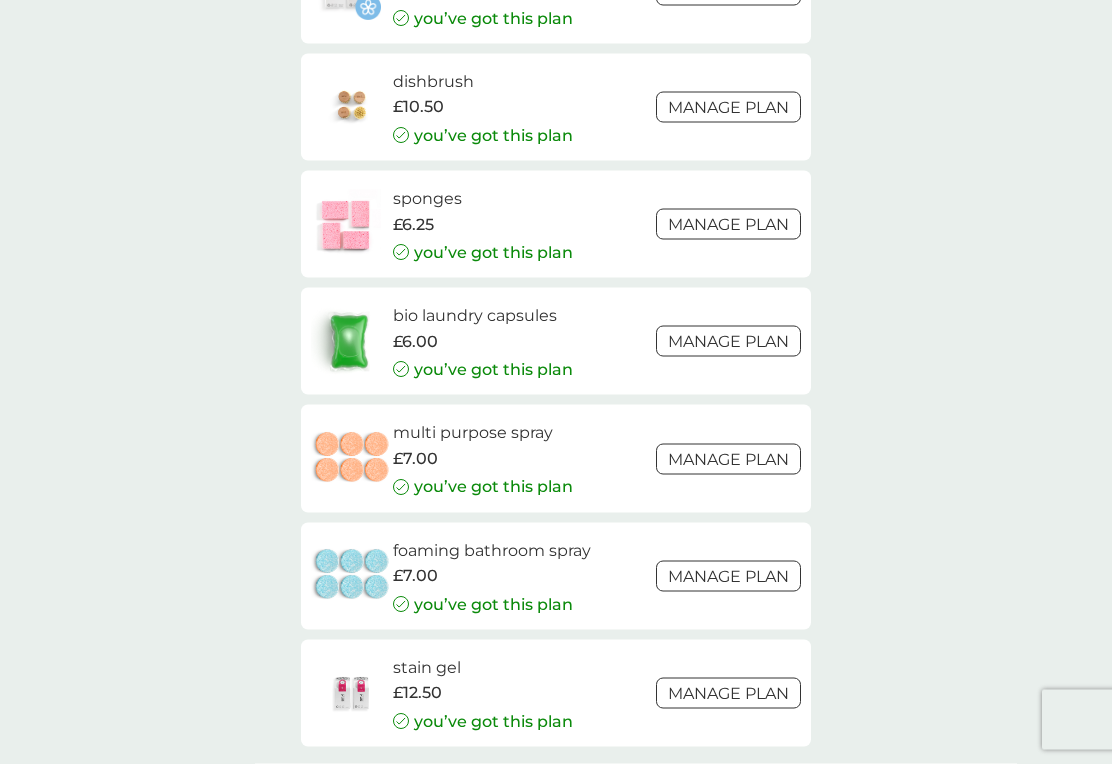 click on "dishbrush" at bounding box center (483, 82) 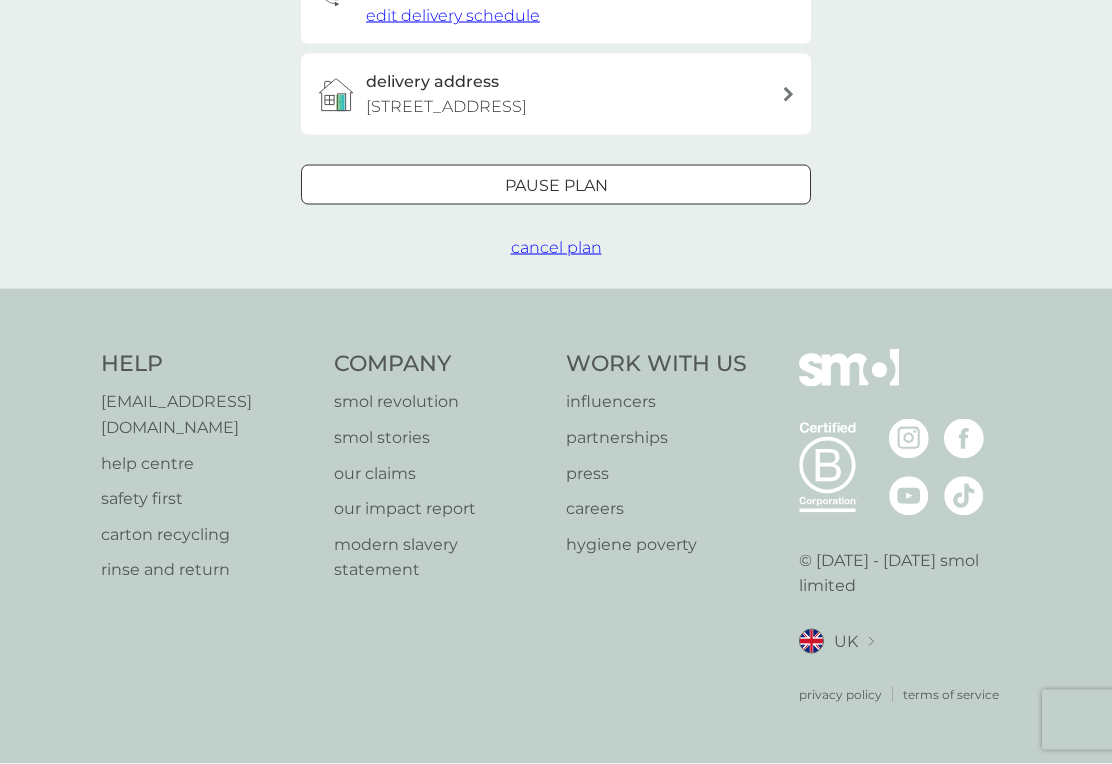 scroll, scrollTop: 0, scrollLeft: 0, axis: both 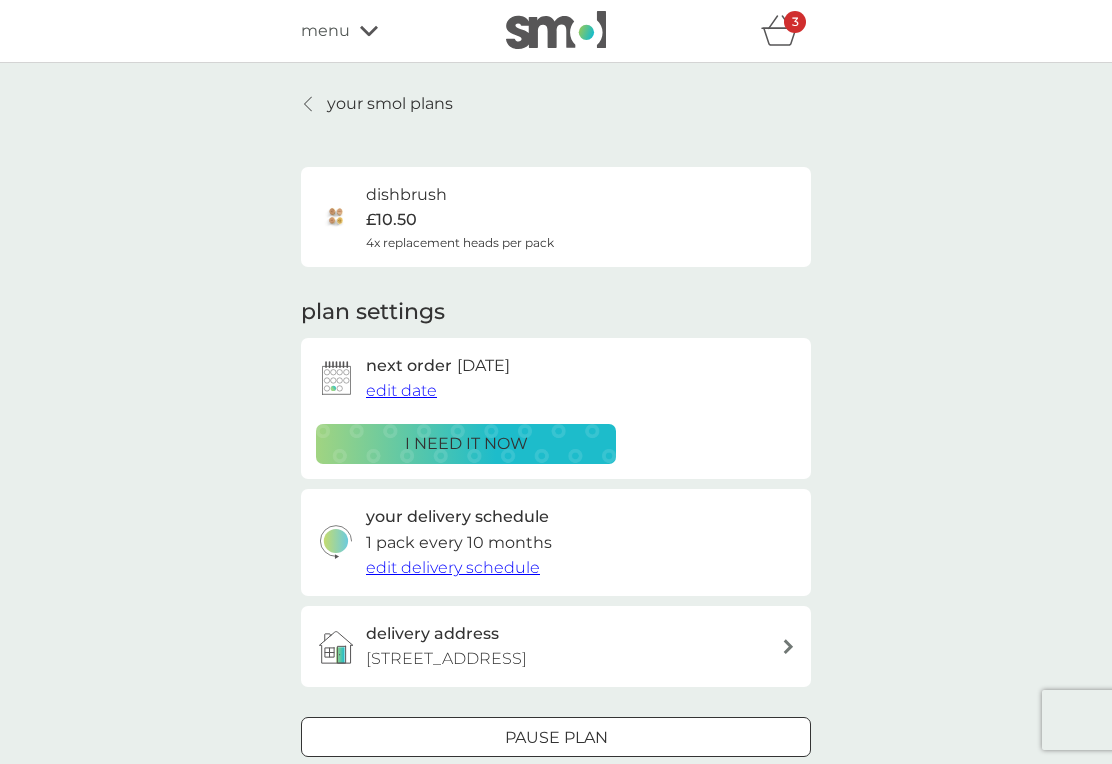 click on "dishbrush £10.50 4x replacement heads per pack" at bounding box center (556, 217) 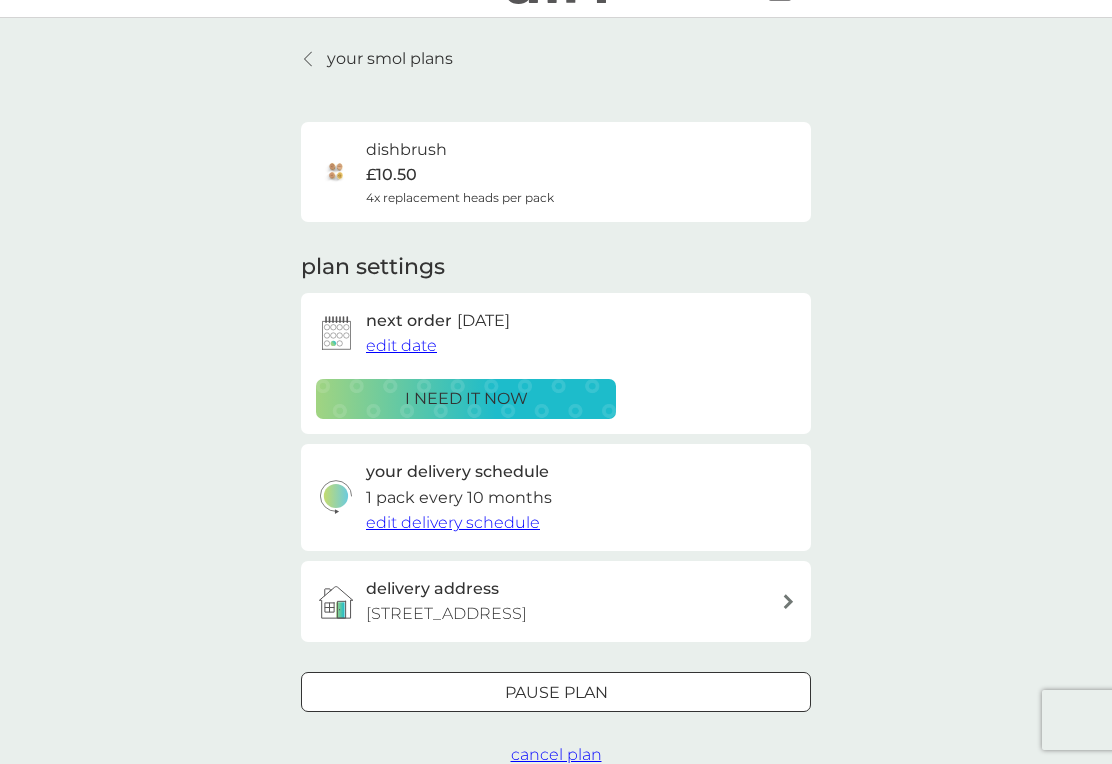 scroll, scrollTop: 0, scrollLeft: 0, axis: both 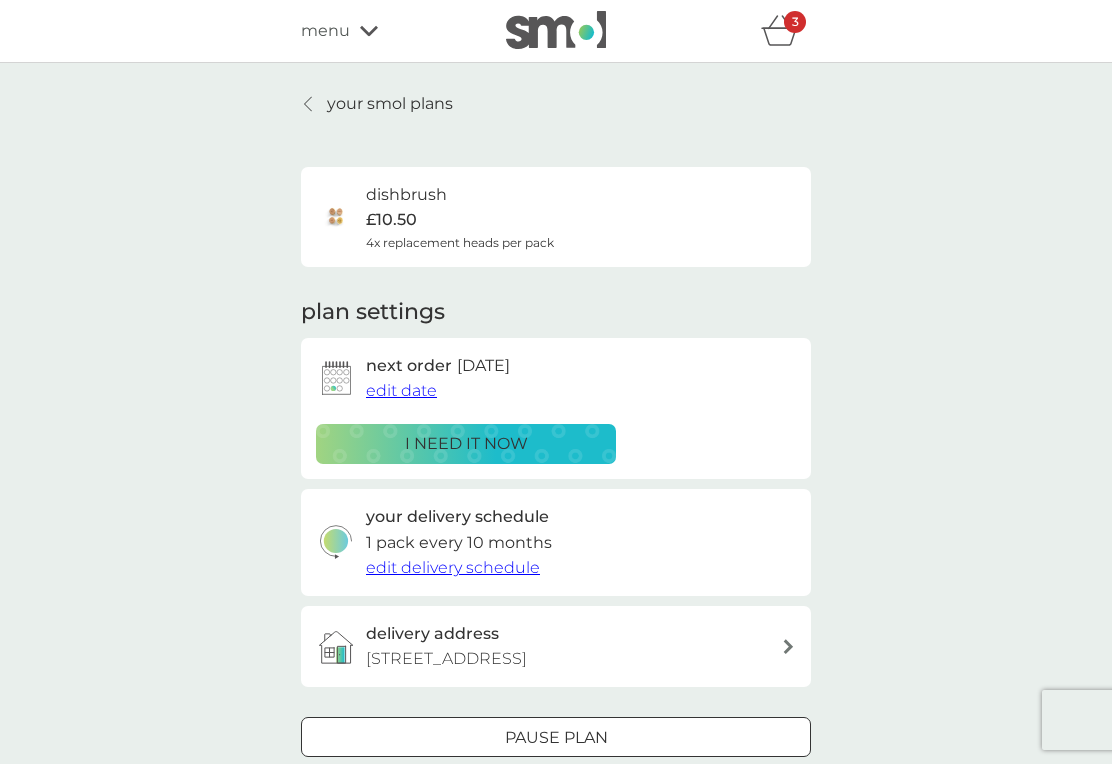 click 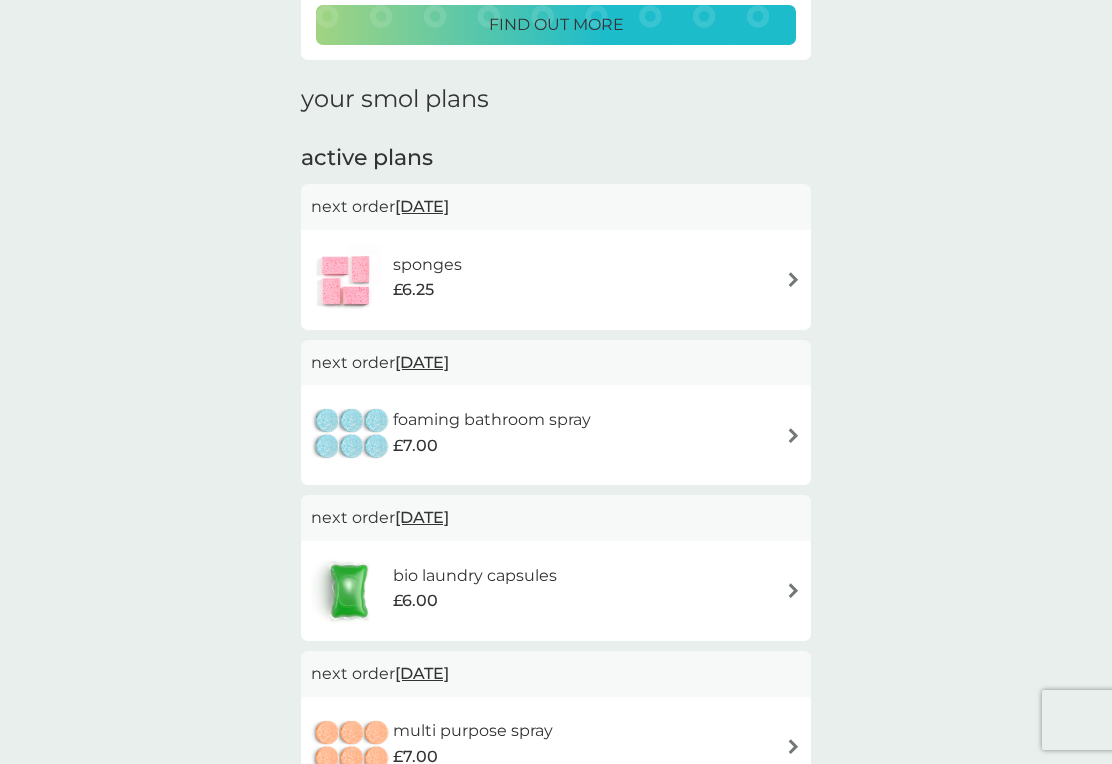 scroll, scrollTop: 0, scrollLeft: 0, axis: both 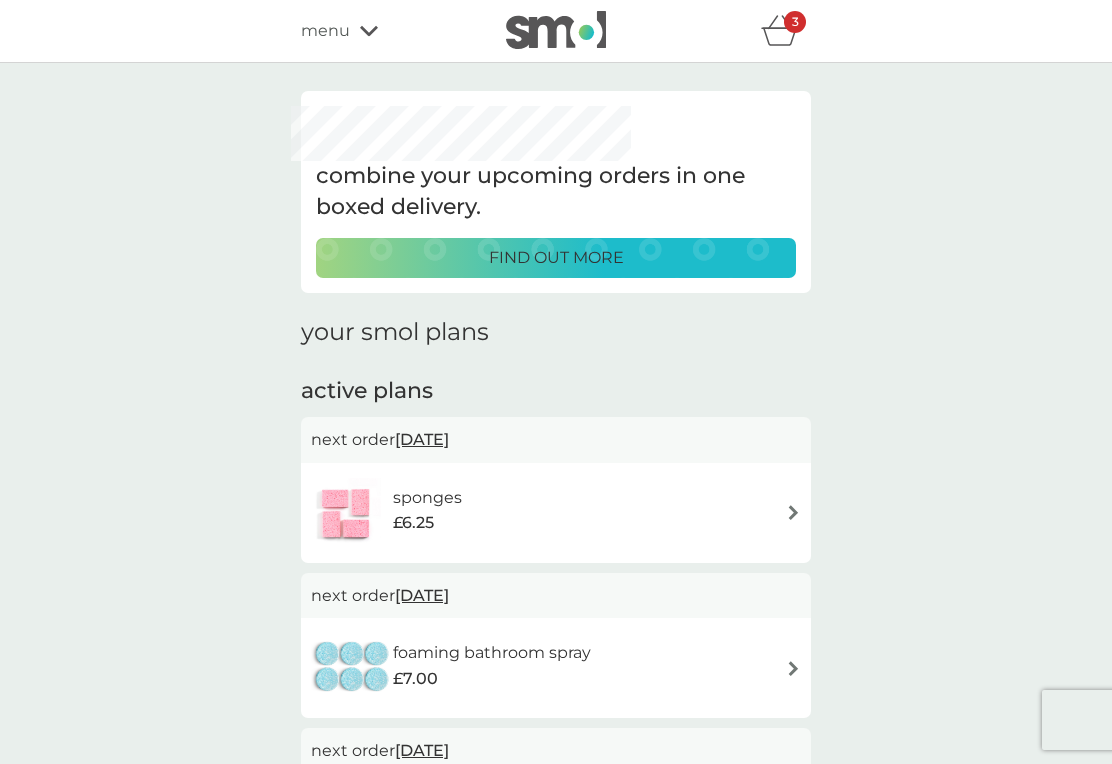 click on "menu" at bounding box center (386, 31) 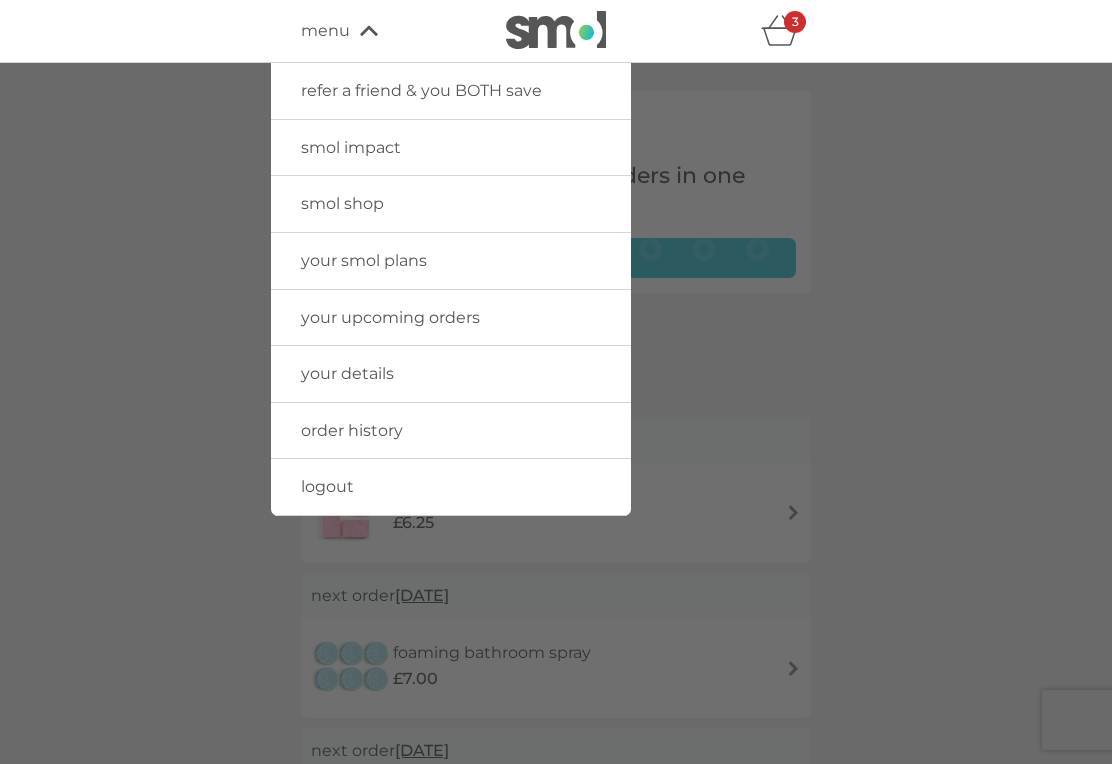 click on "smol shop" at bounding box center (342, 203) 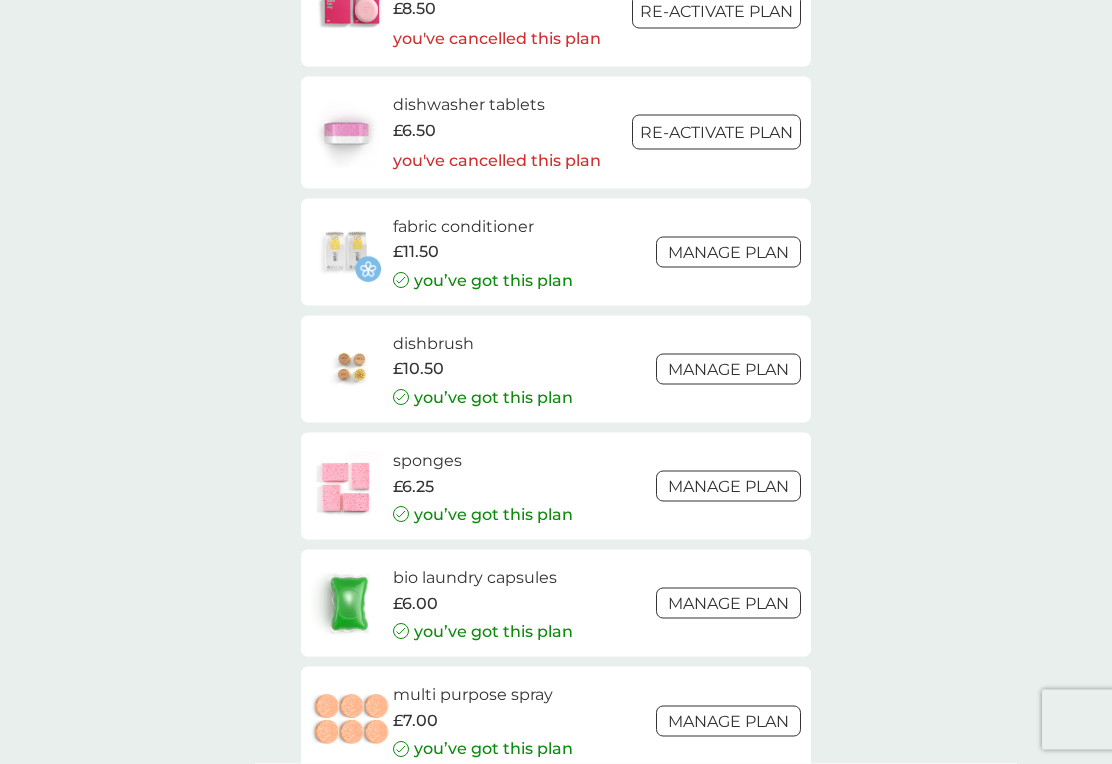scroll, scrollTop: 2463, scrollLeft: 0, axis: vertical 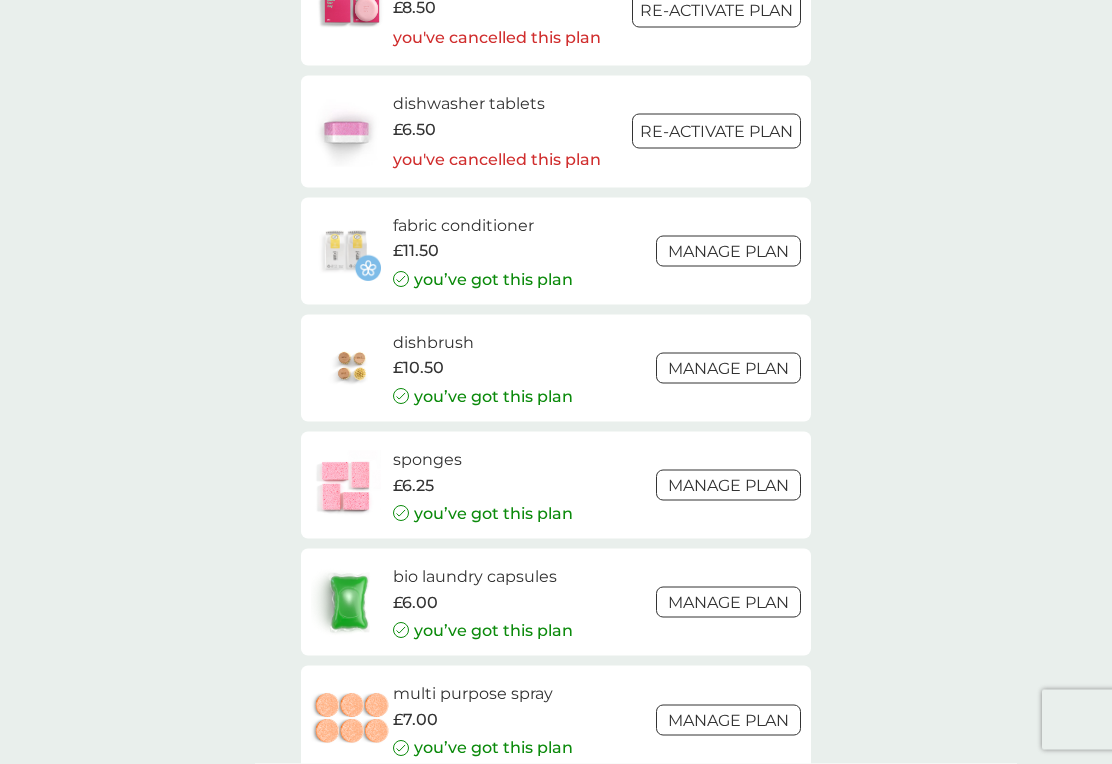 click on "fabric conditioner" at bounding box center (483, 226) 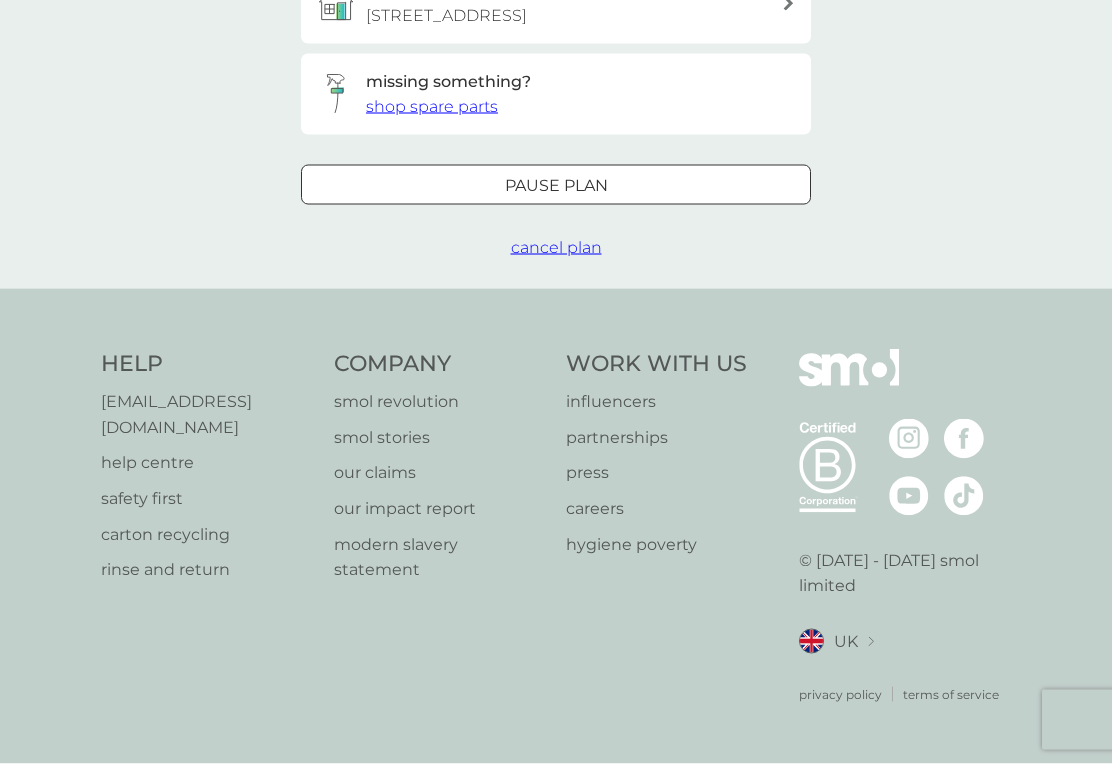 scroll, scrollTop: 0, scrollLeft: 0, axis: both 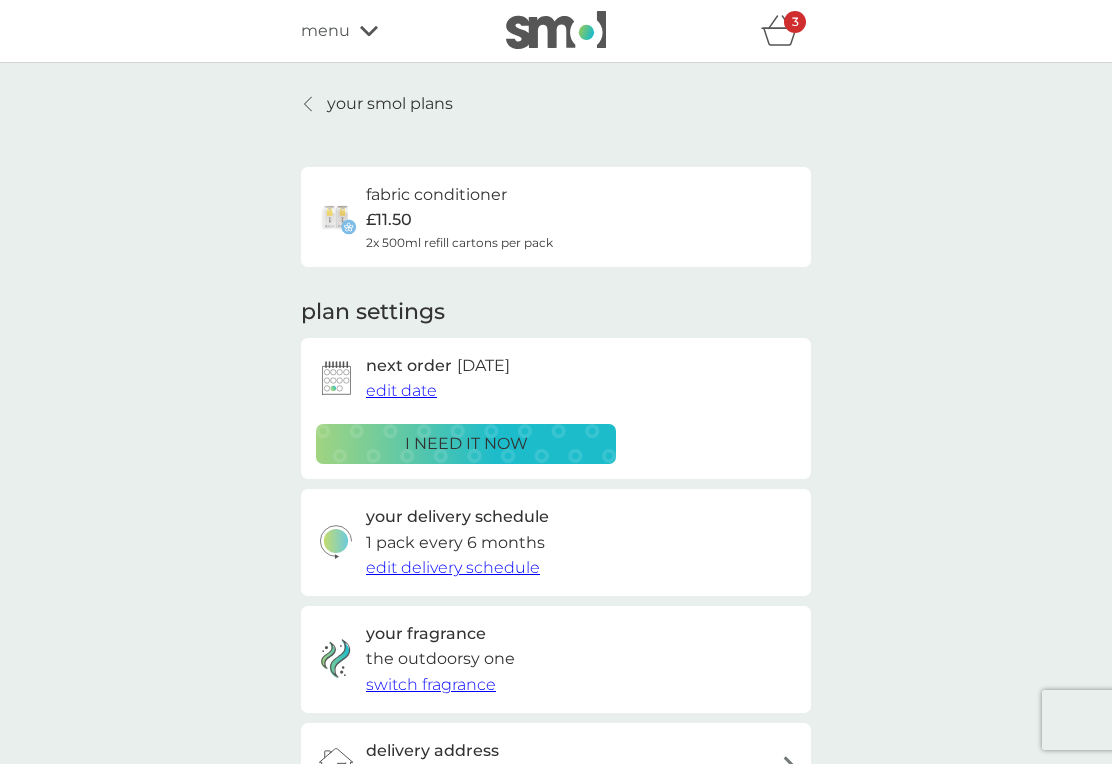 click on "your smol plans" at bounding box center [390, 104] 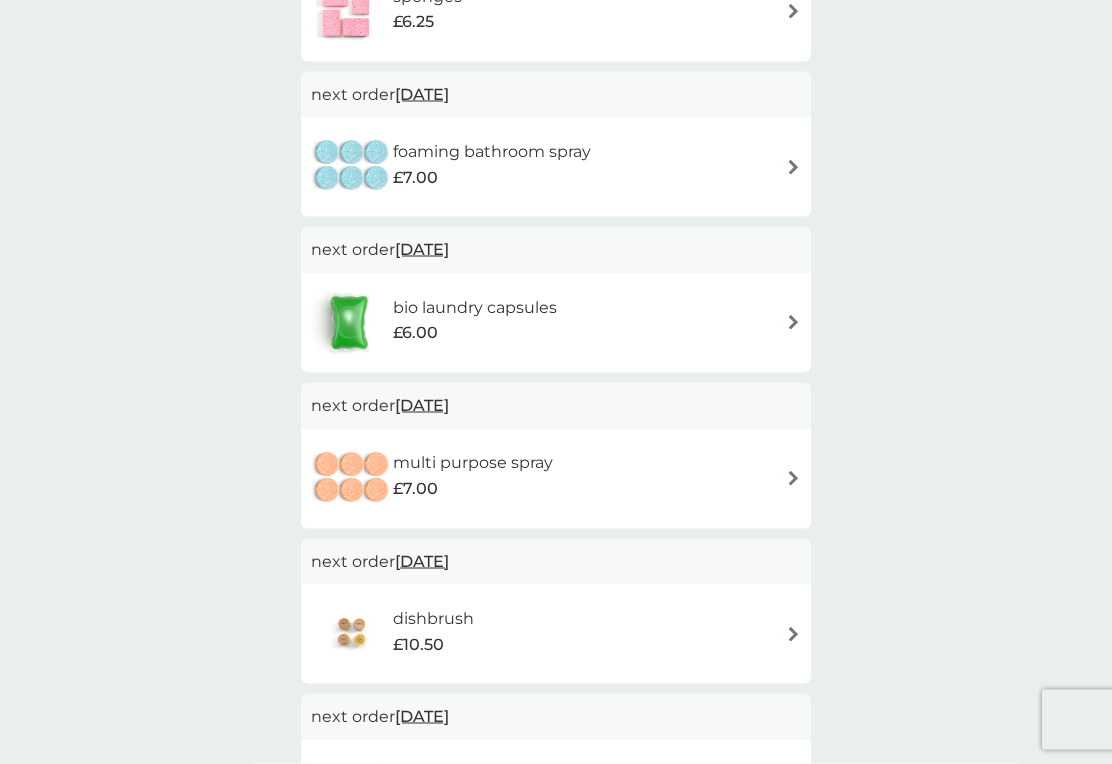 scroll, scrollTop: 503, scrollLeft: 0, axis: vertical 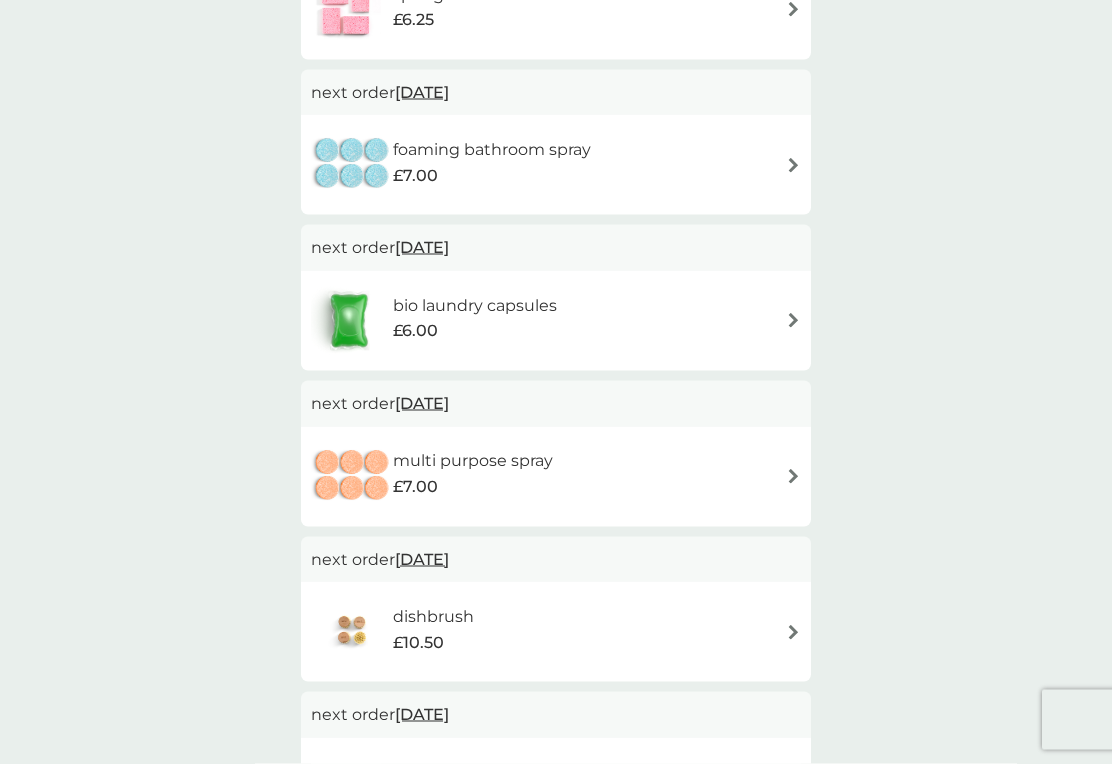 click on "bio laundry capsules £6.00" at bounding box center (556, 321) 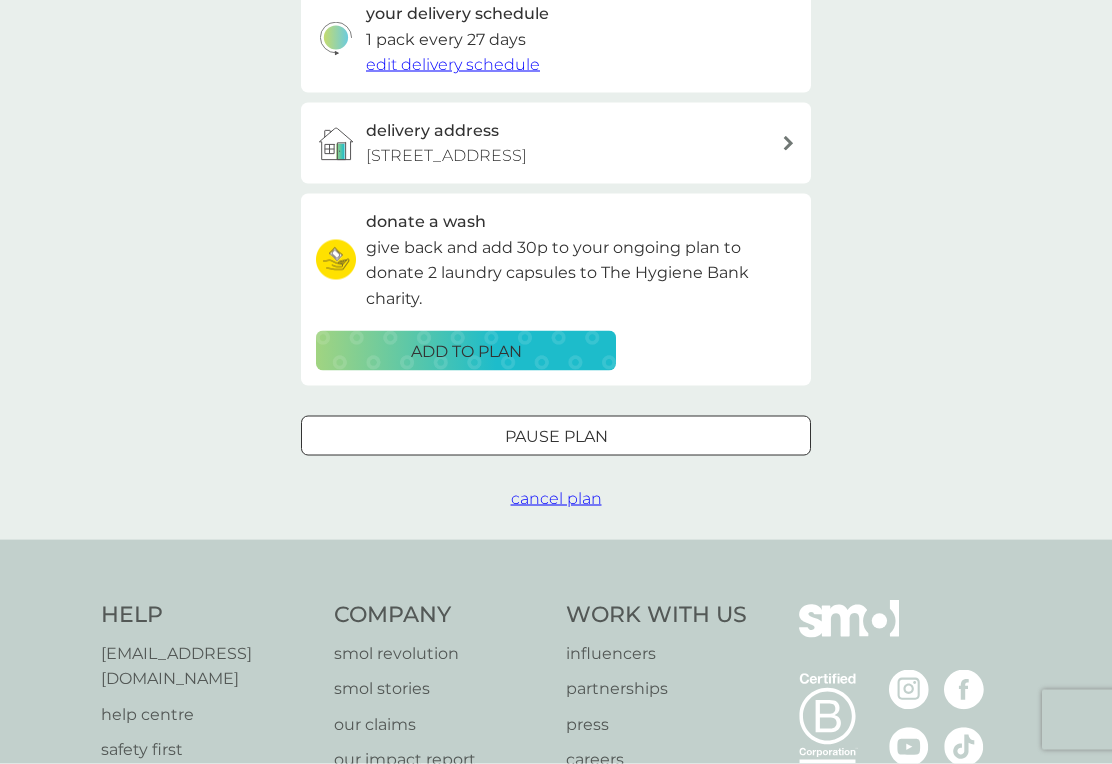 scroll, scrollTop: 0, scrollLeft: 0, axis: both 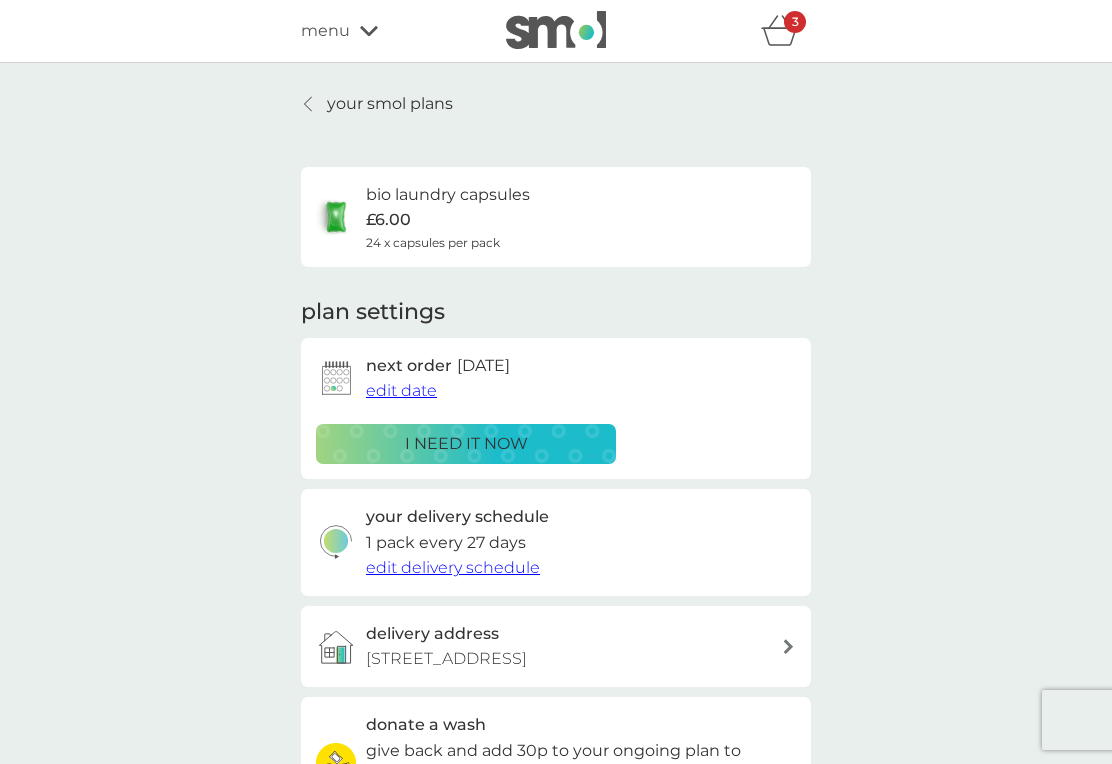 click on "your smol plans" at bounding box center [390, 104] 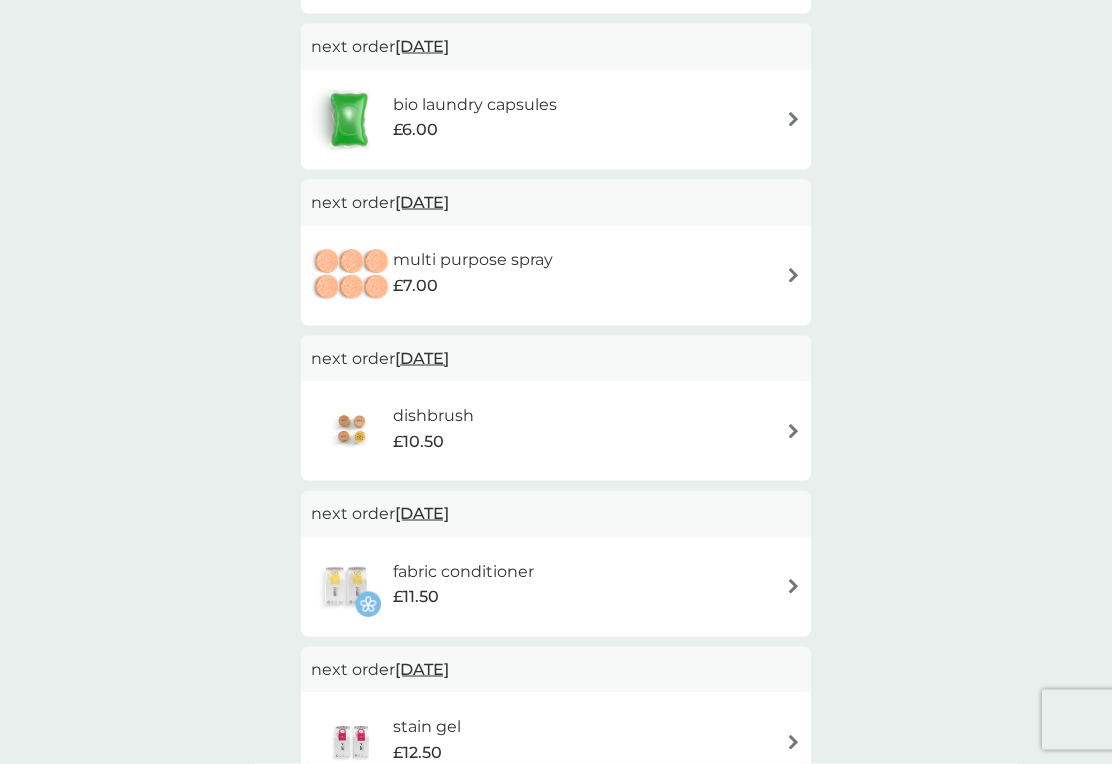 scroll, scrollTop: 705, scrollLeft: 0, axis: vertical 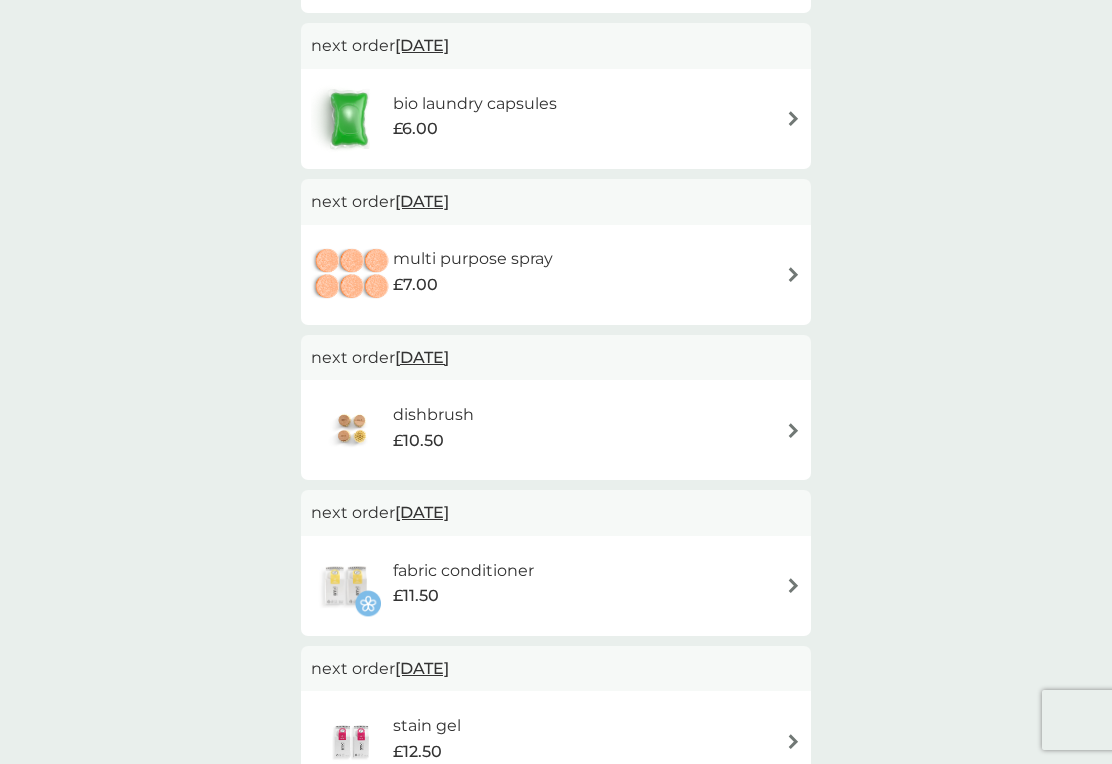 click on "13 Aug 2025" at bounding box center [422, 201] 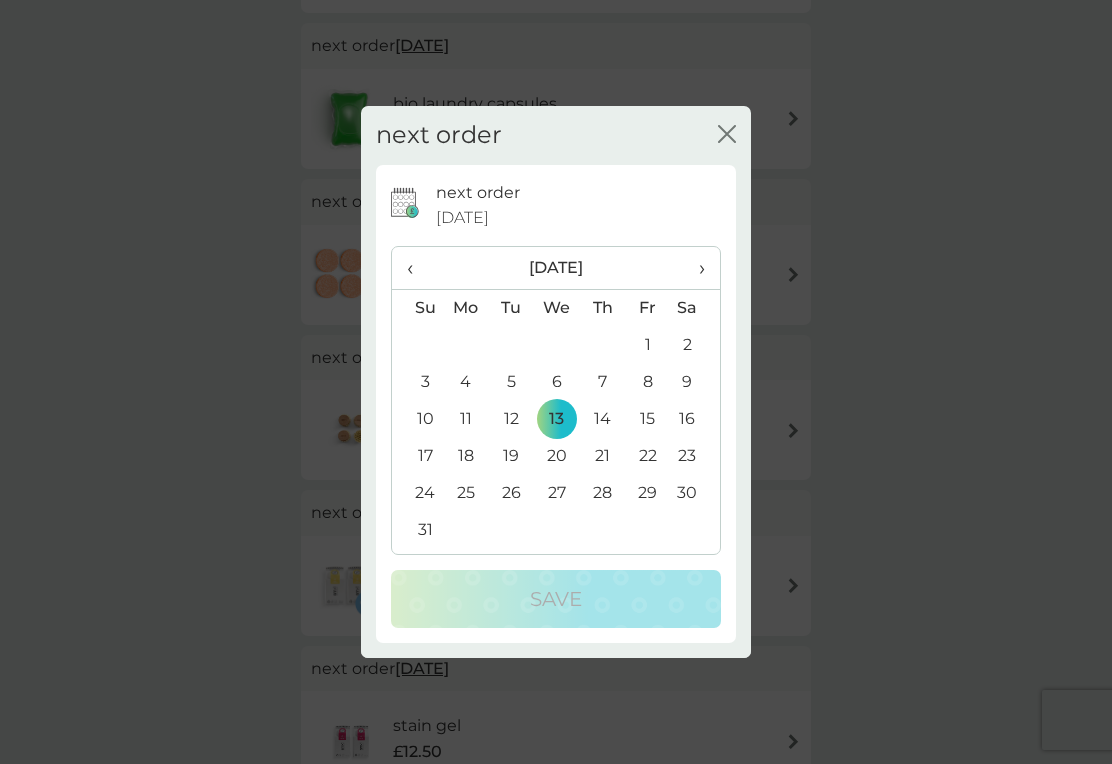 click on "next order close" at bounding box center [556, 135] 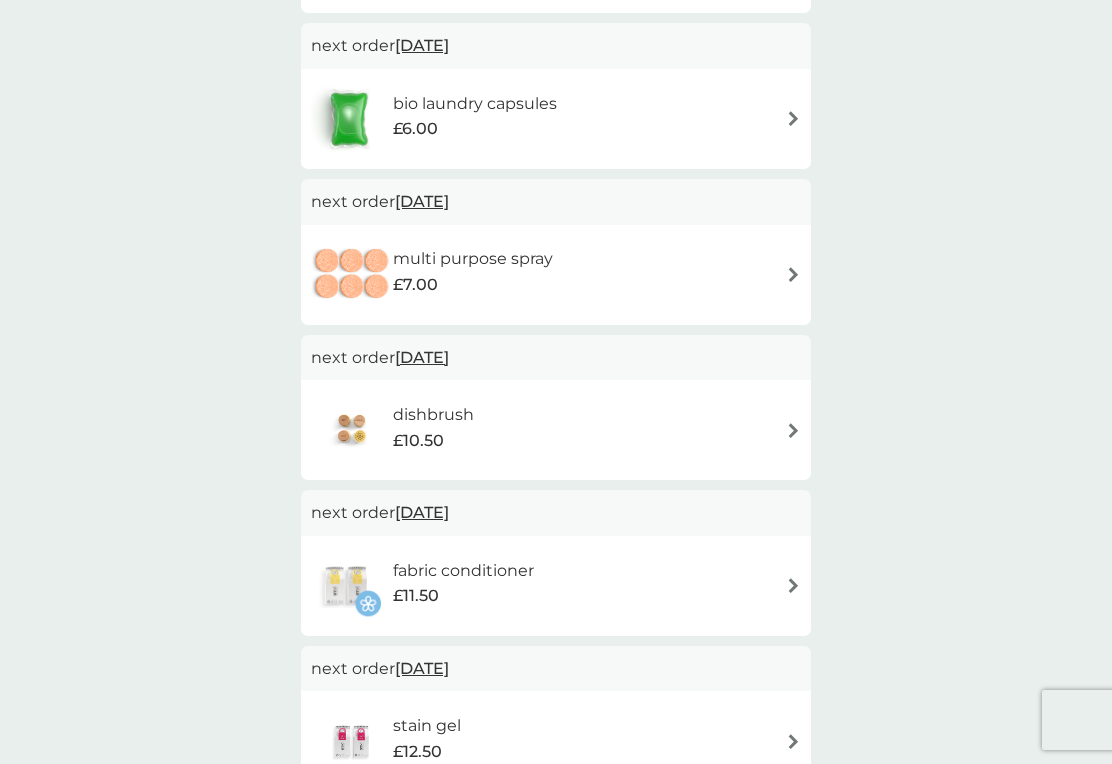 click on "multi purpose spray £7.00" at bounding box center (556, 275) 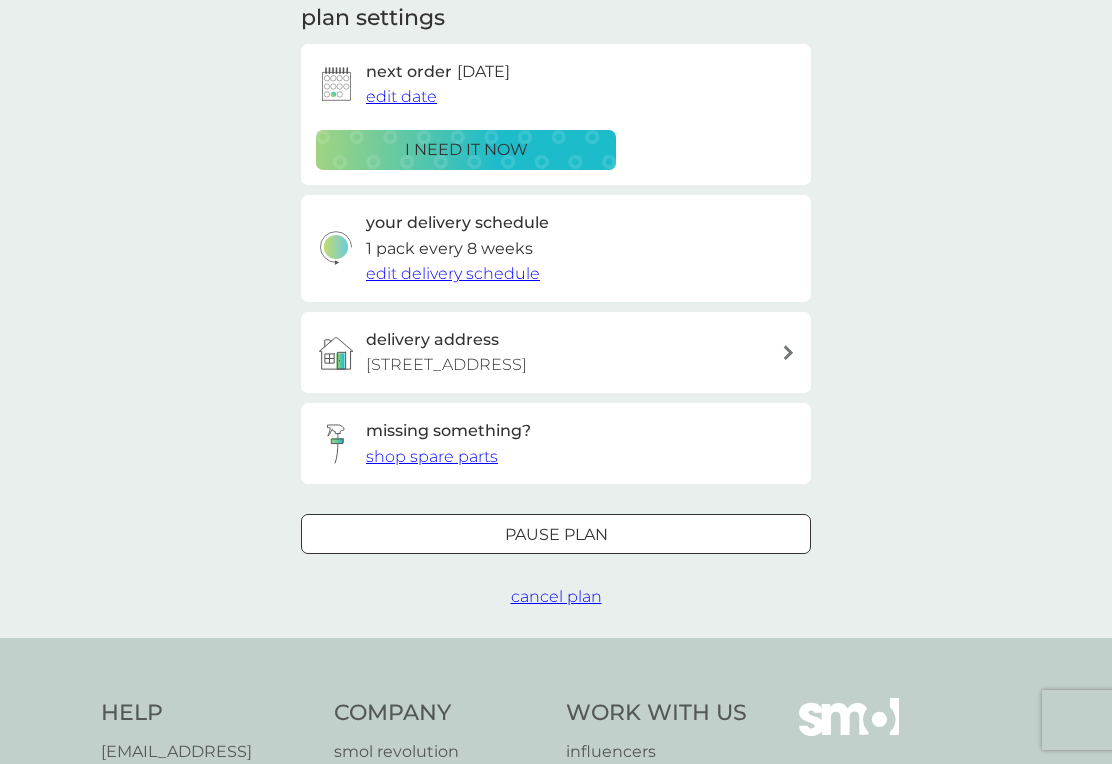 scroll, scrollTop: 290, scrollLeft: 0, axis: vertical 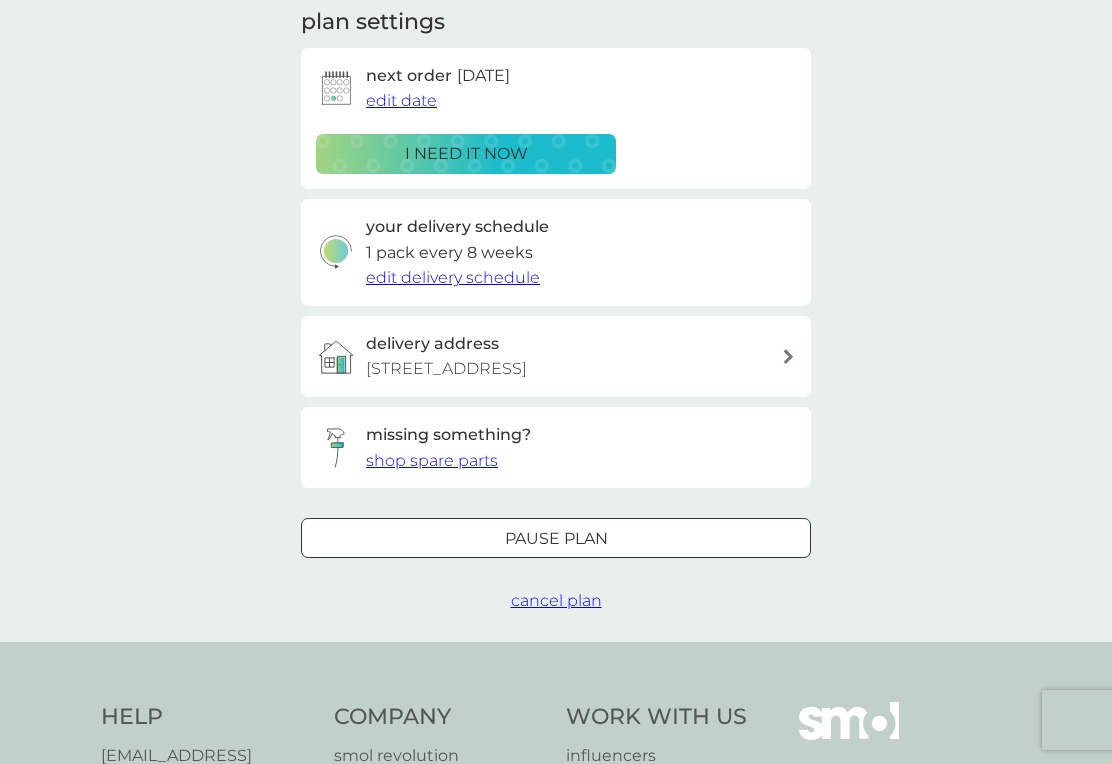 click on "Pause plan" at bounding box center [556, 539] 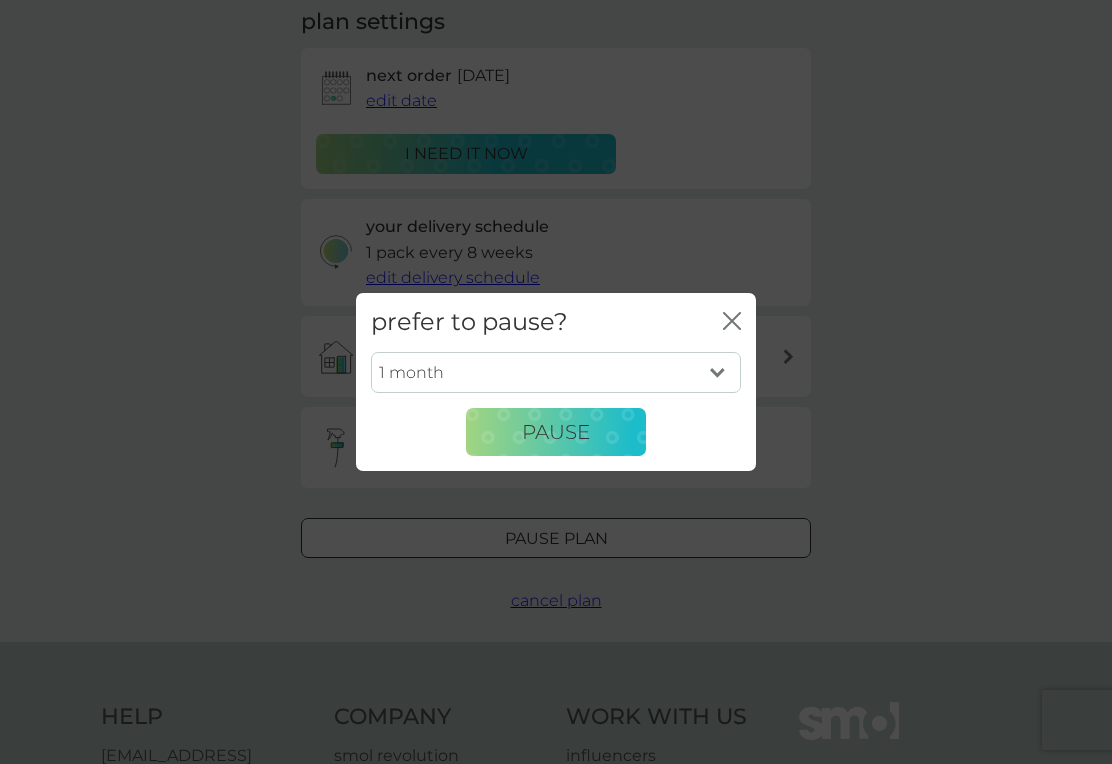 click on "1 month 2 months 3 months 4 months 5 months 6 months" at bounding box center [556, 373] 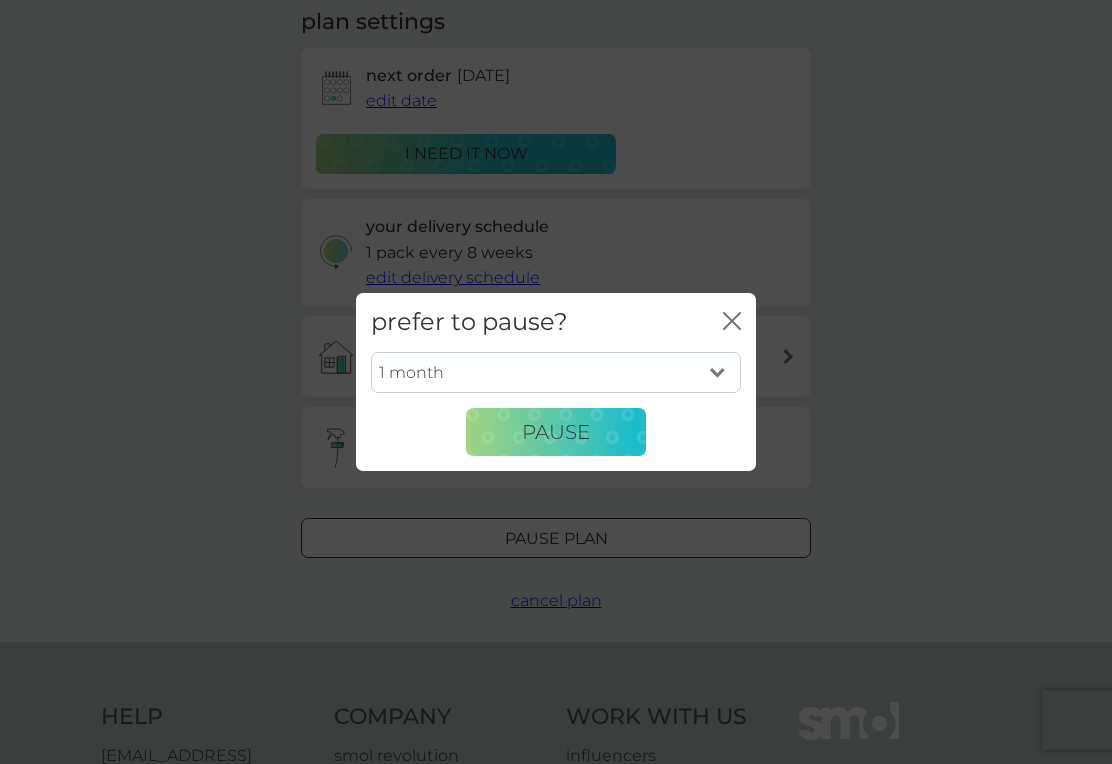 select on "6" 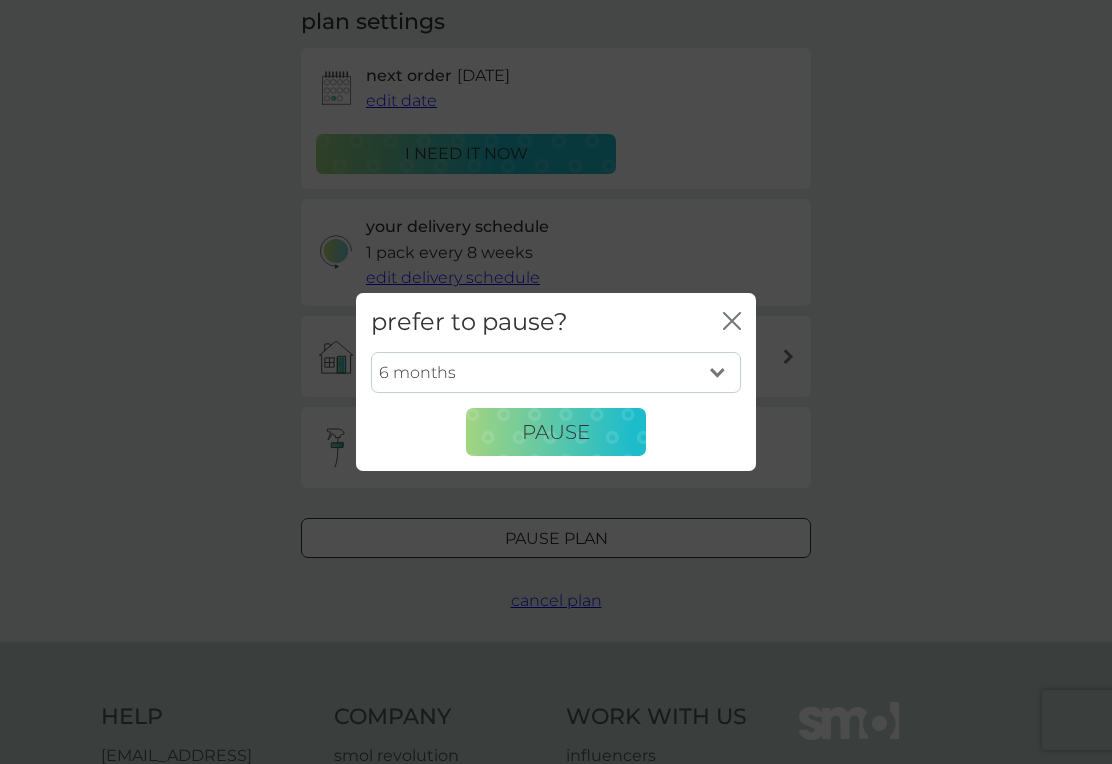 click on "Pause" at bounding box center (556, 432) 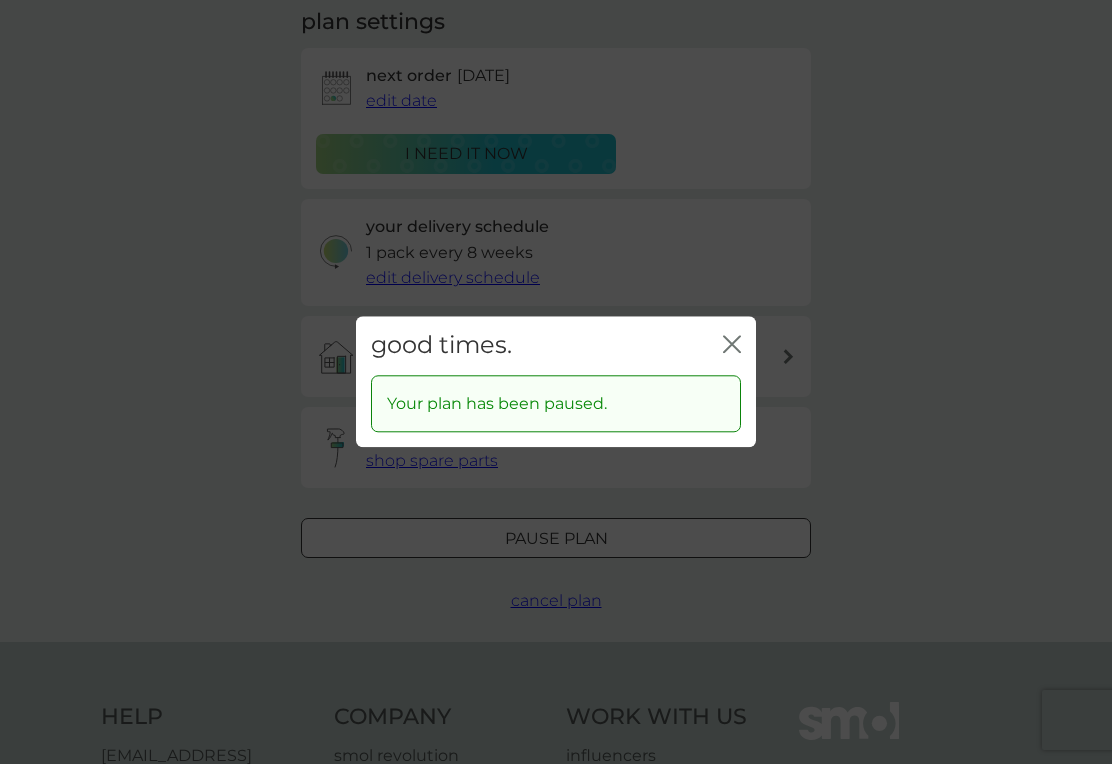 click on "close" 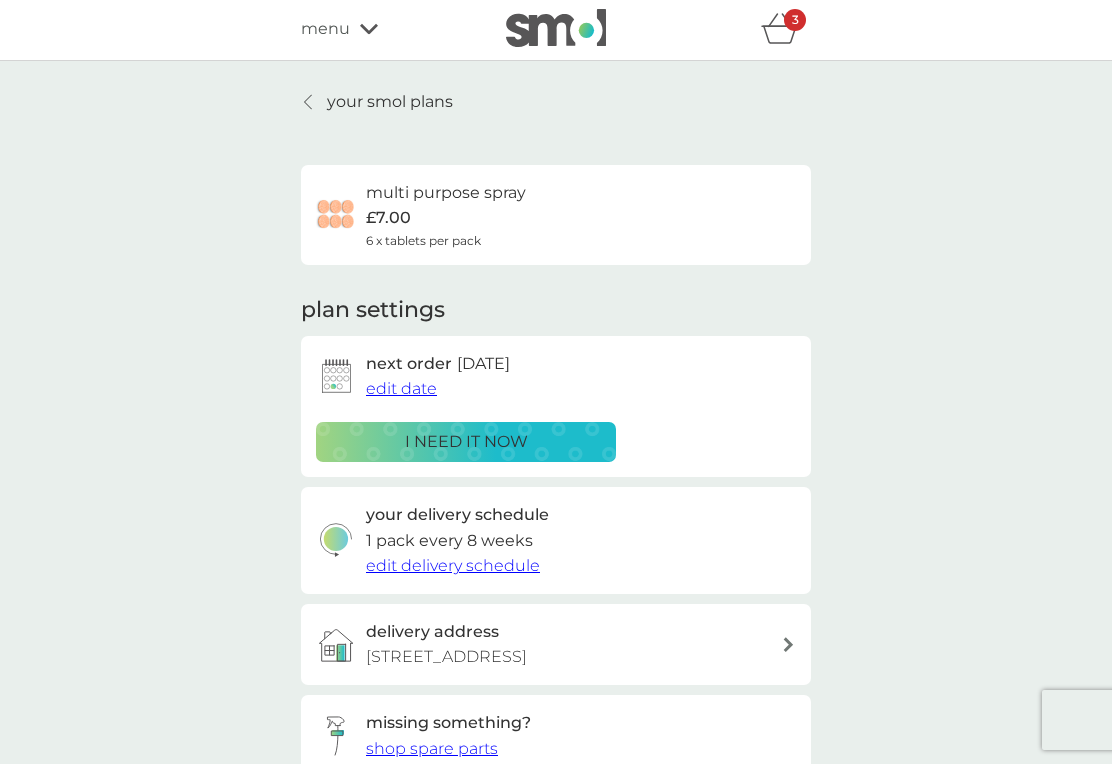 scroll, scrollTop: 0, scrollLeft: 0, axis: both 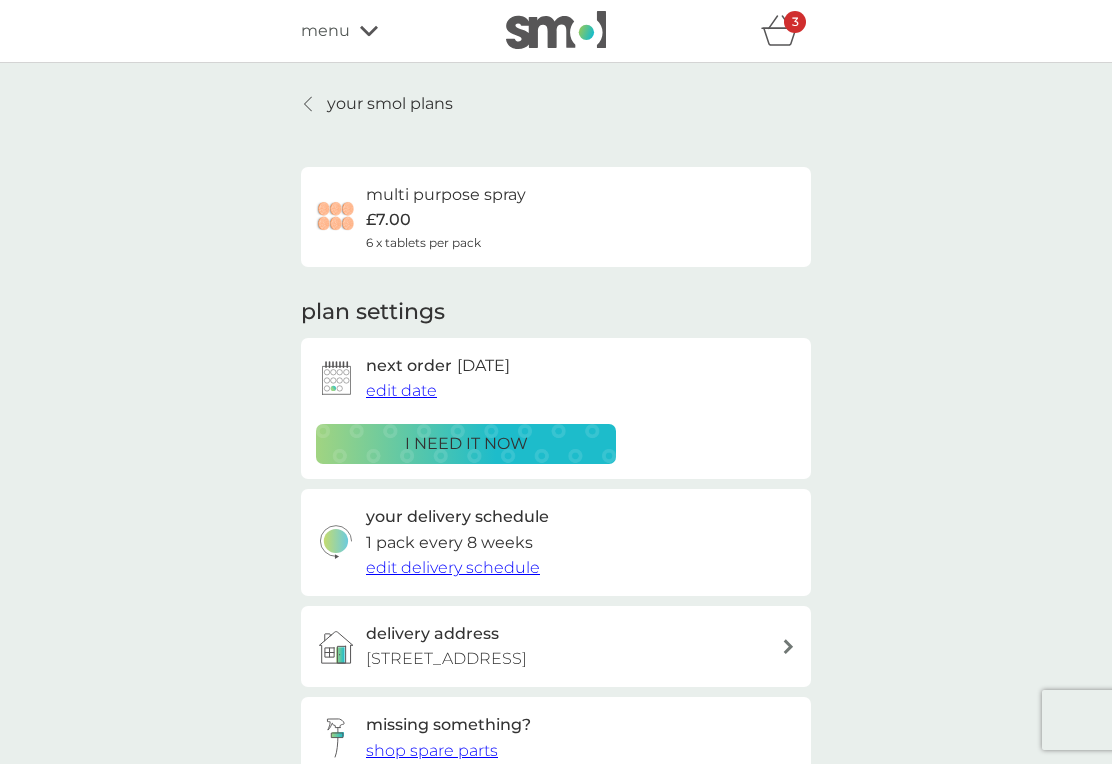 click on "edit date" at bounding box center (401, 390) 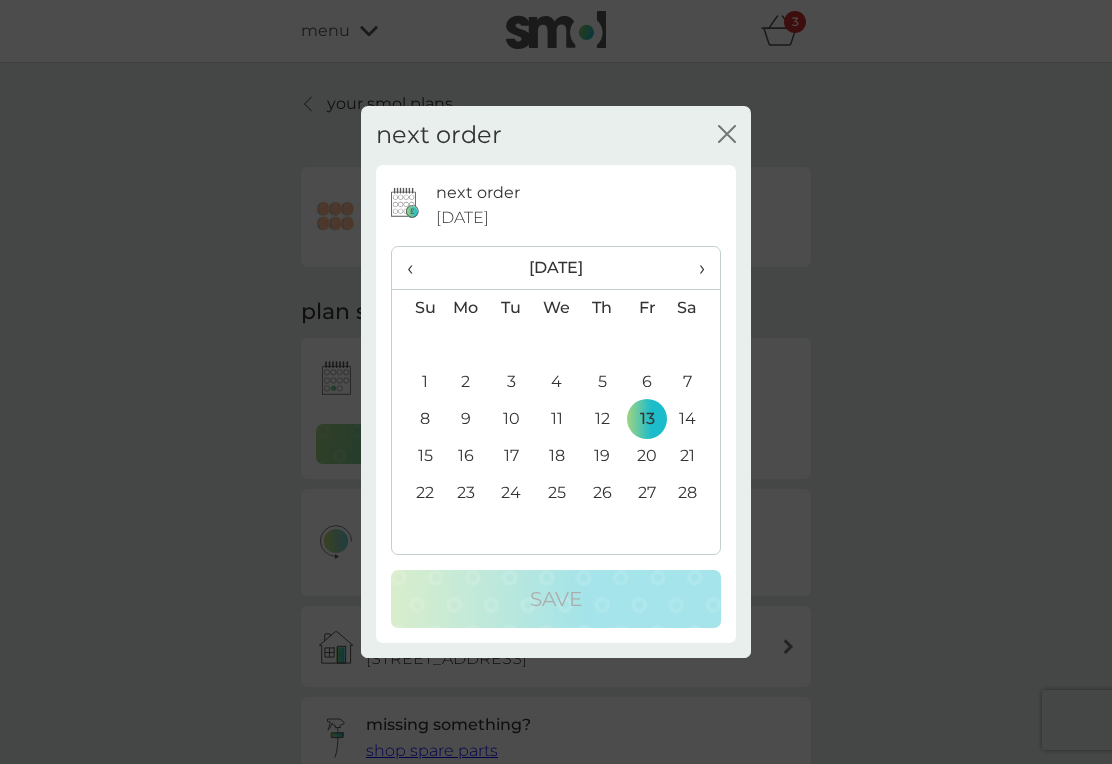 click on "next order 13 Feb 2026 ‹ February 2026 › Su Mo Tu We Th Fr Sa 25 26 27 28 29 30 31 1 2 3 4 5 6 7 8 9 10 11 12 13 14 15 16 17 18 19 20 21 22 23 24 25 26 27 28 1 2 3 4 5 6 7 Save" at bounding box center [556, 404] 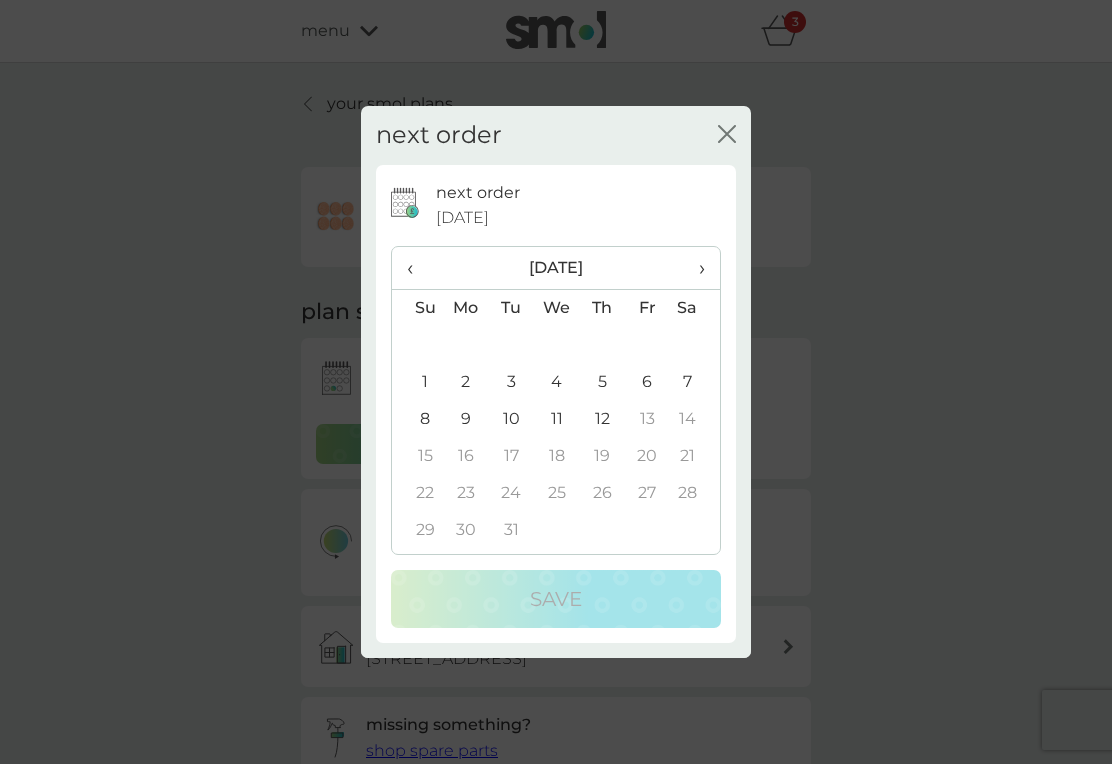 click on "›" at bounding box center [695, 268] 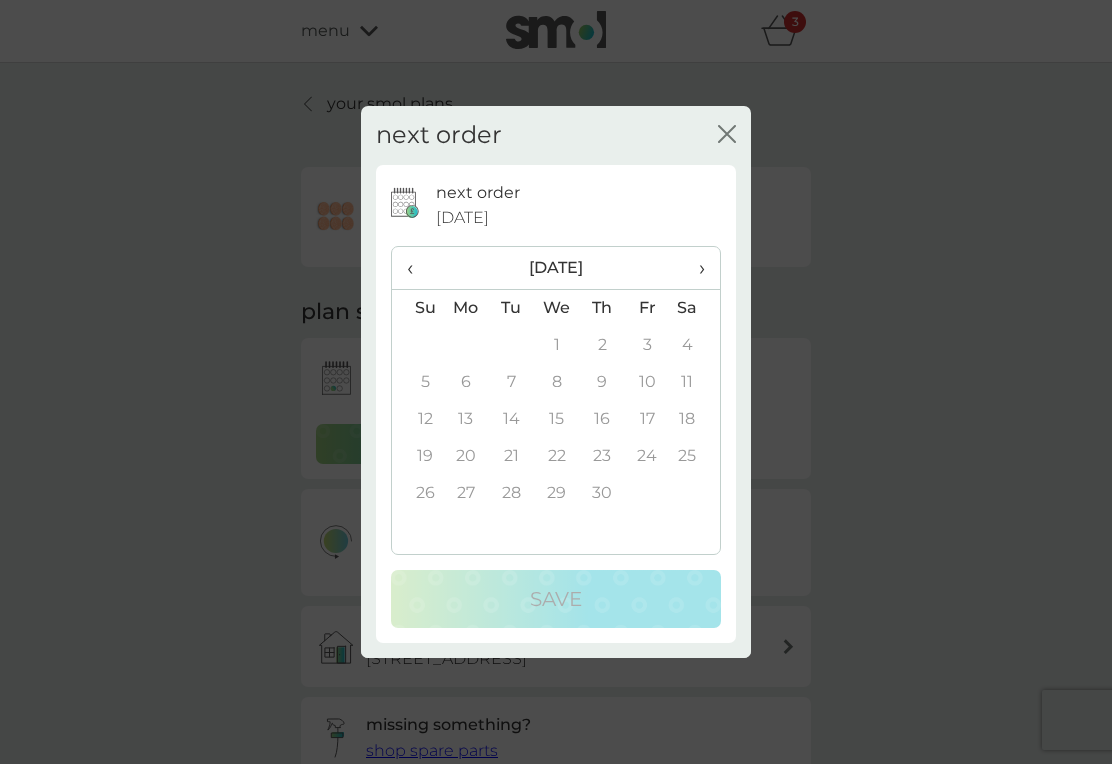 click on "1" at bounding box center [557, 345] 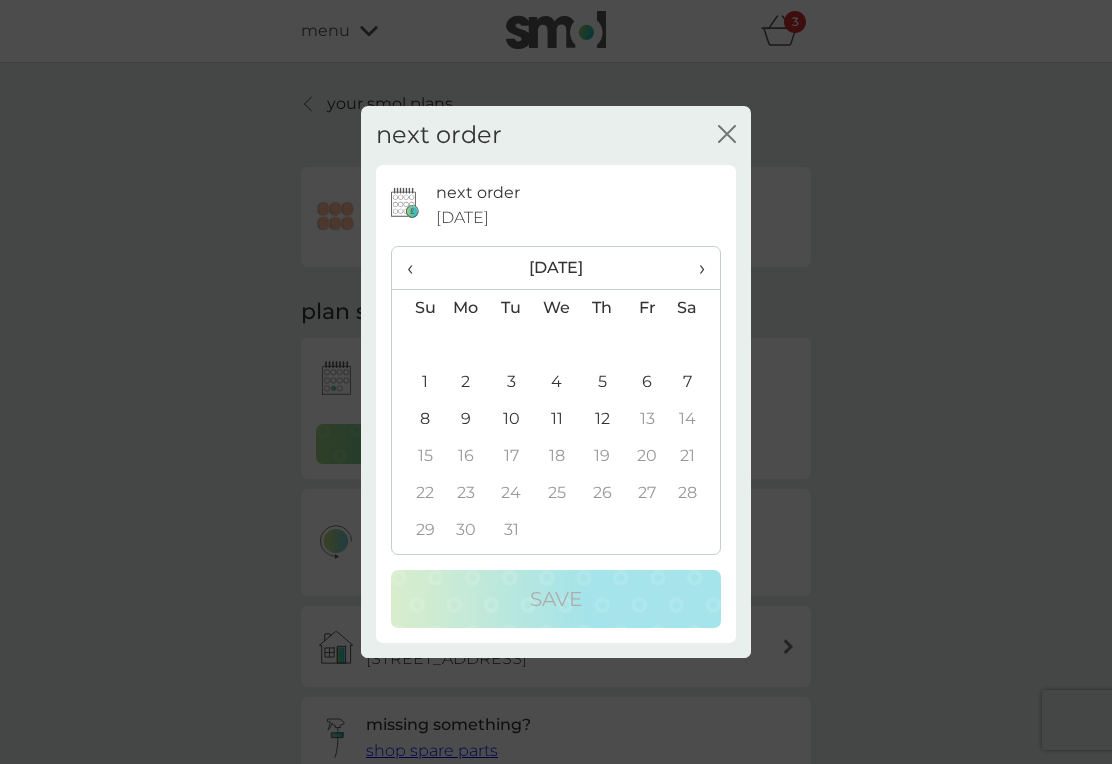 click on "‹" at bounding box center [417, 268] 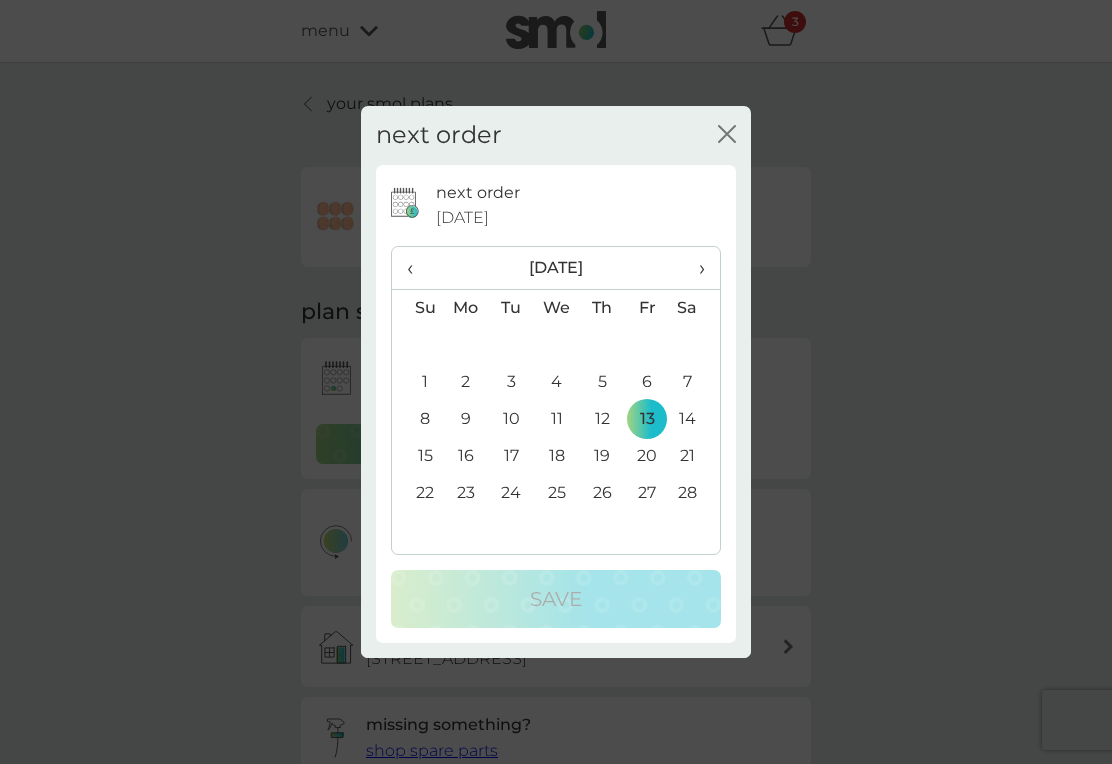 click on "›" at bounding box center [695, 268] 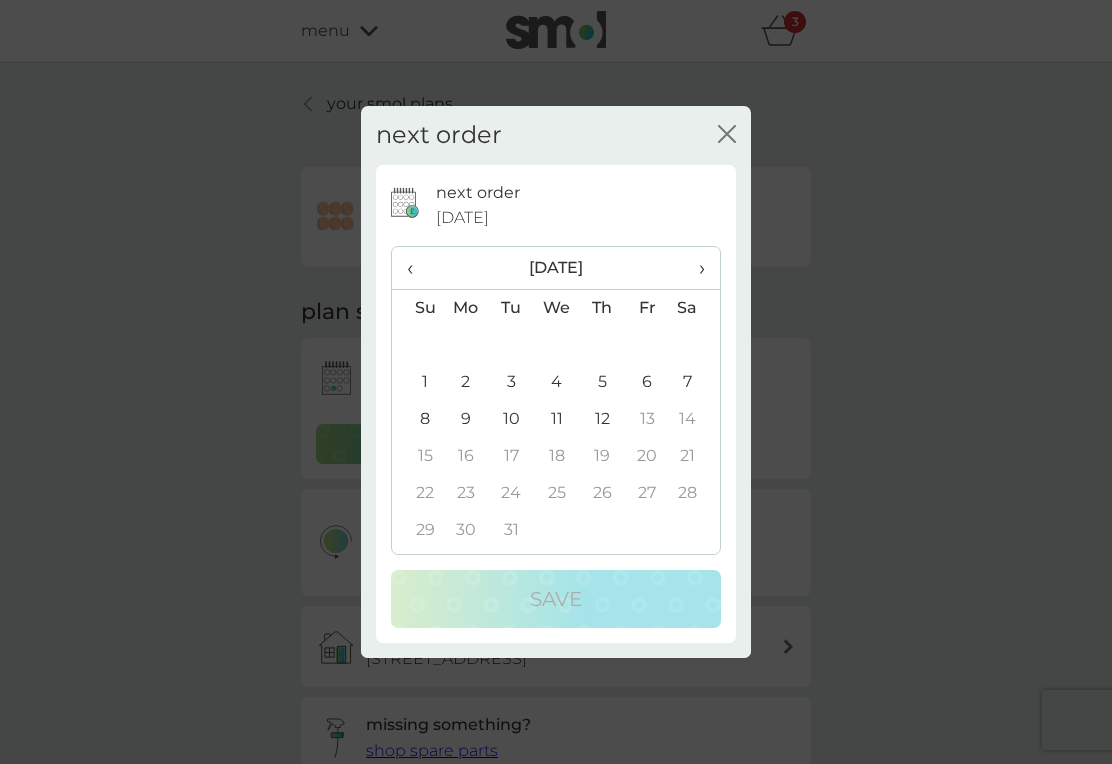 click on "close" 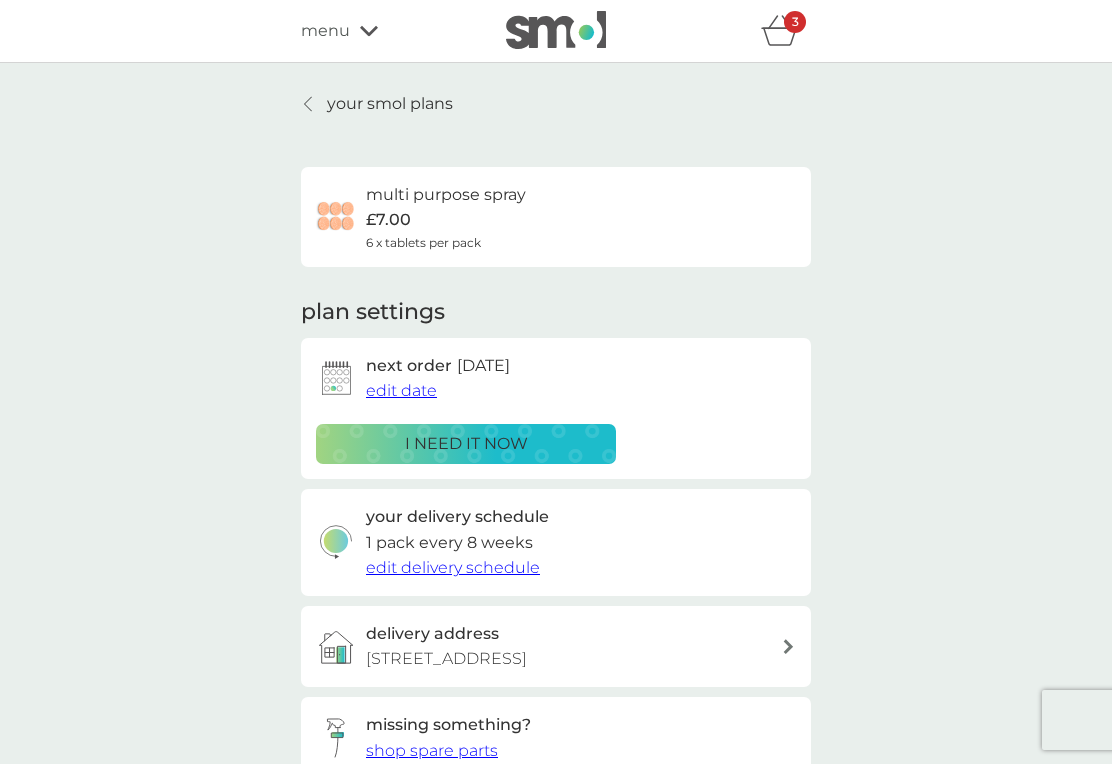 click on "your smol plans" at bounding box center [377, 104] 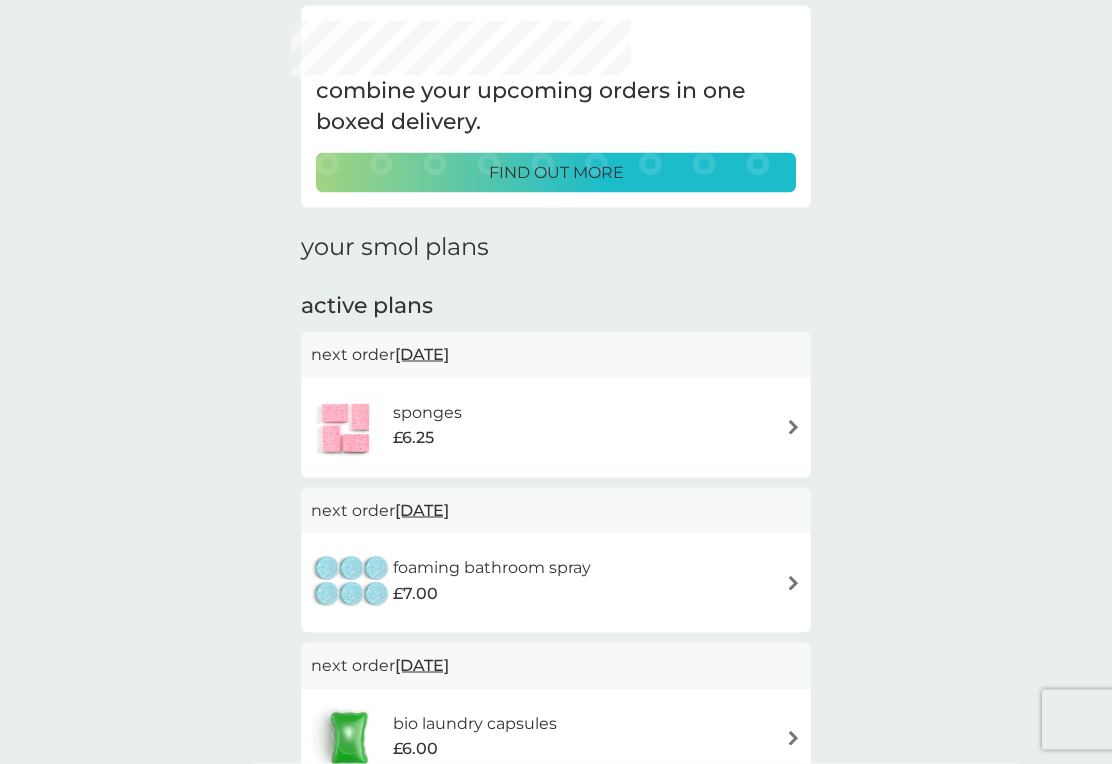 scroll, scrollTop: 0, scrollLeft: 0, axis: both 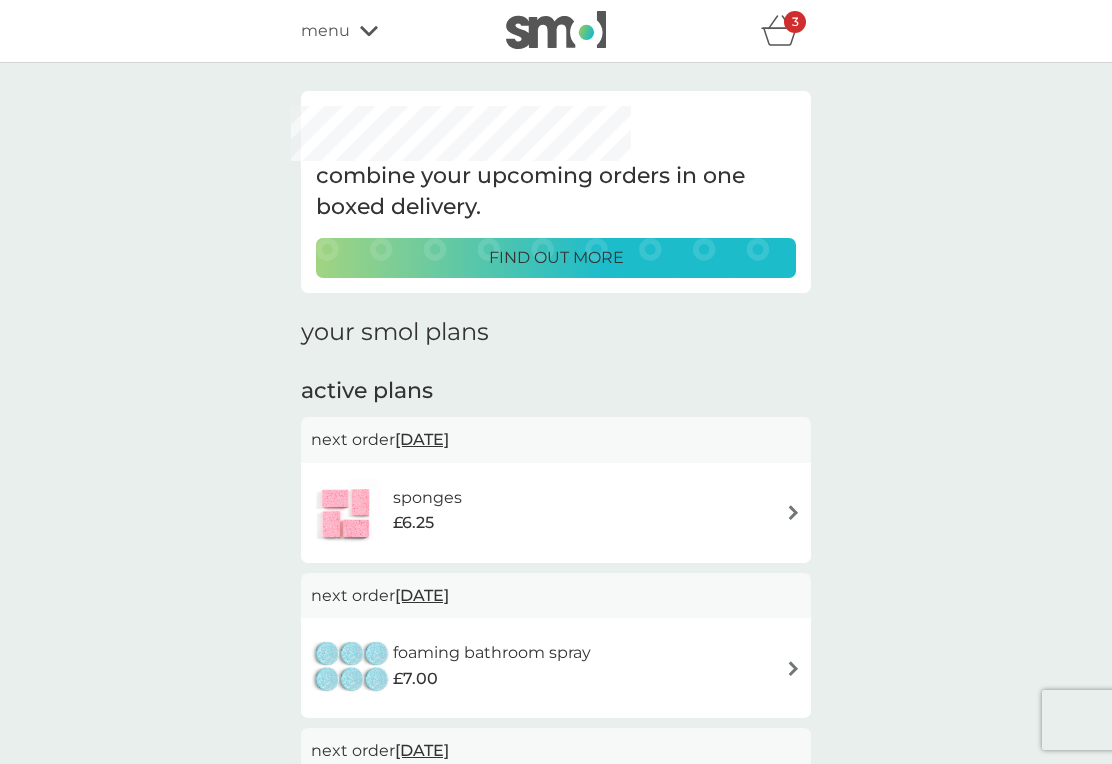 click 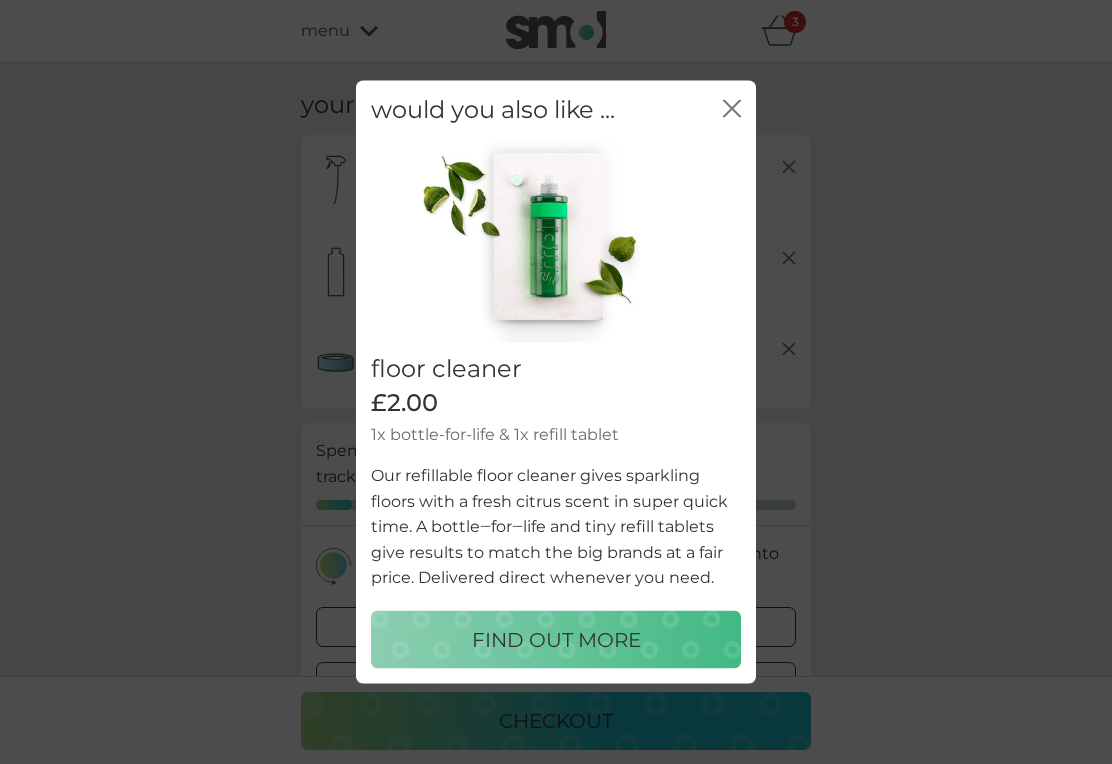 click on "close" 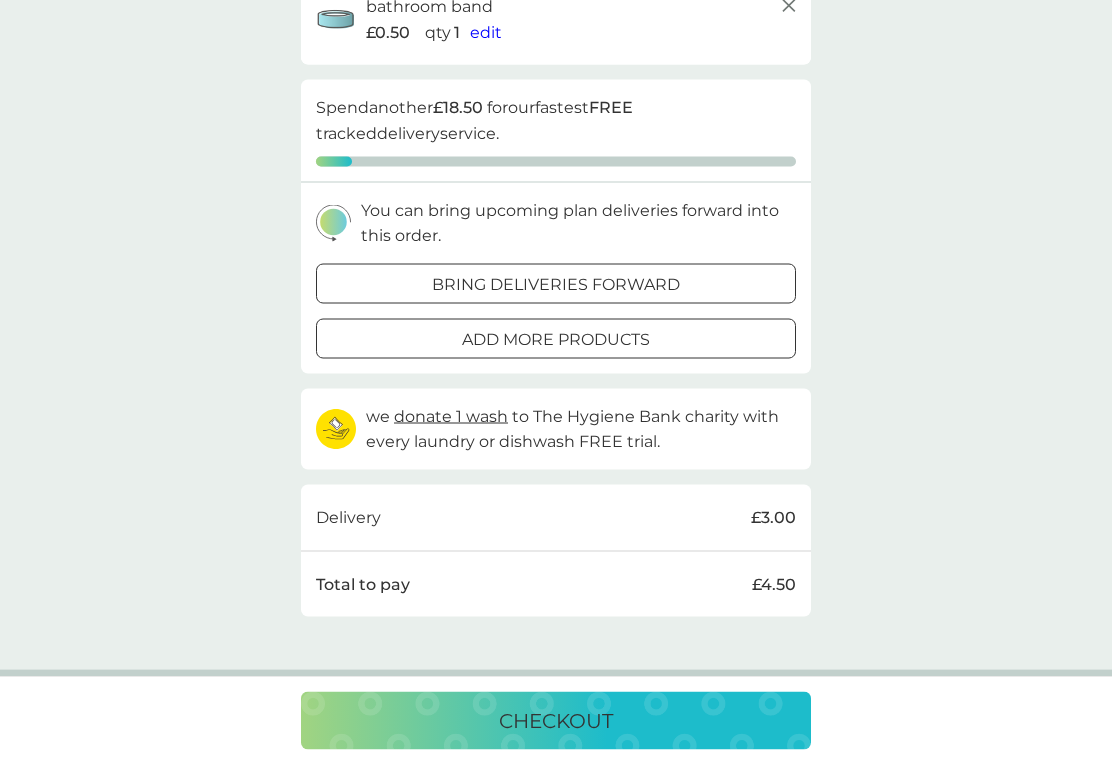 scroll, scrollTop: 344, scrollLeft: 0, axis: vertical 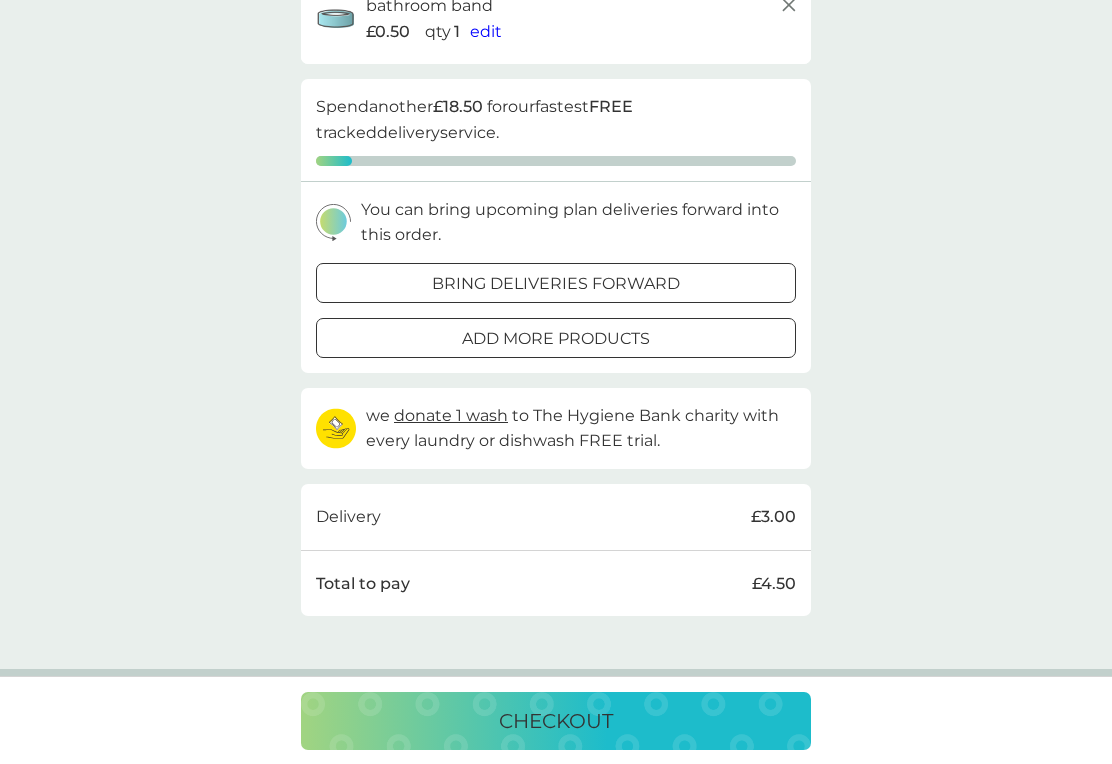 click on "bring deliveries forward" at bounding box center [556, 284] 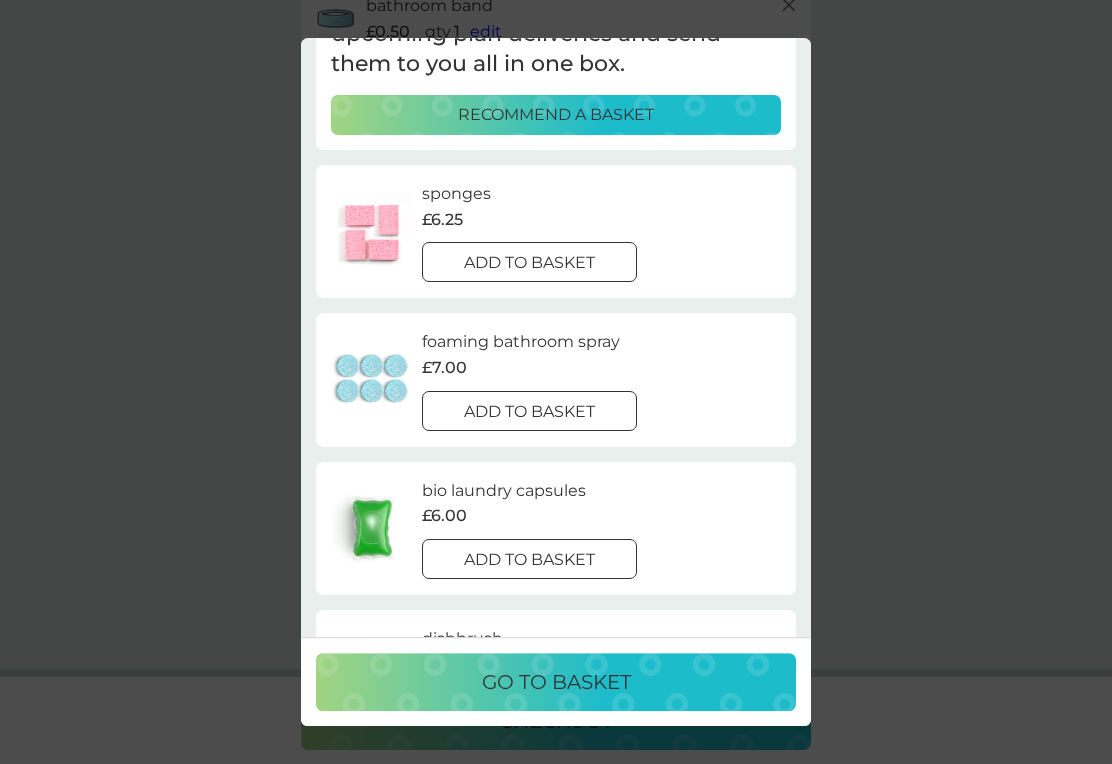 scroll, scrollTop: 221, scrollLeft: 0, axis: vertical 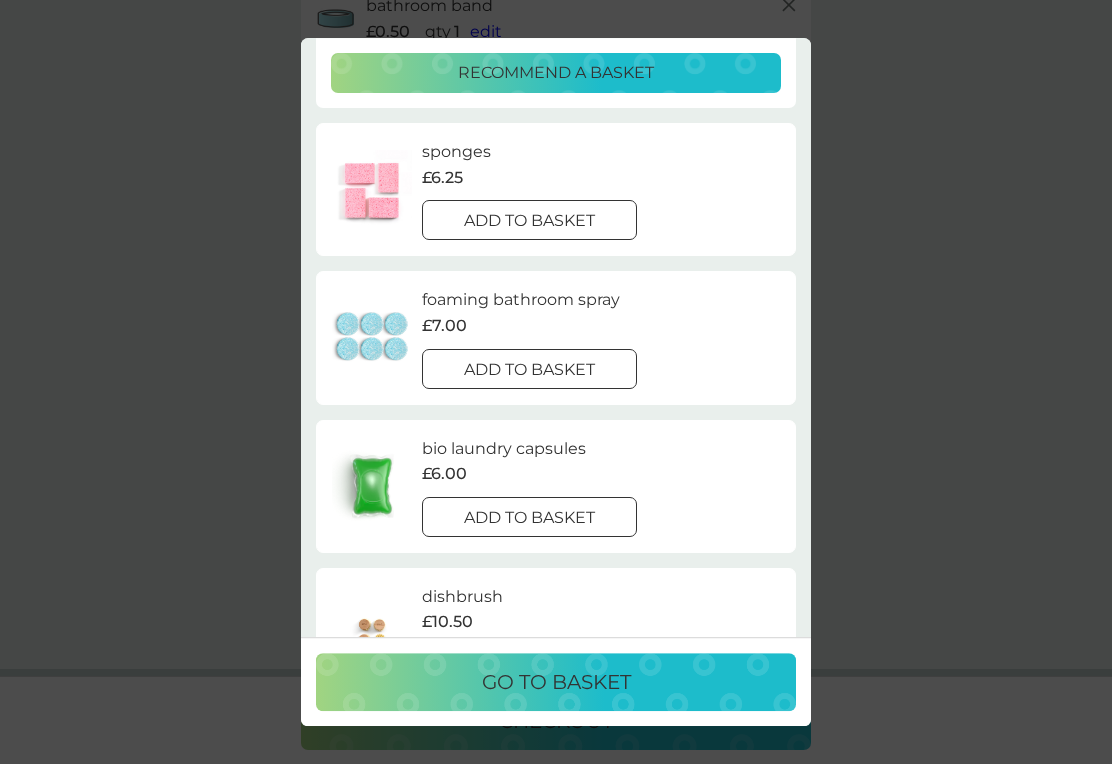 click on "add to basket" at bounding box center (529, 221) 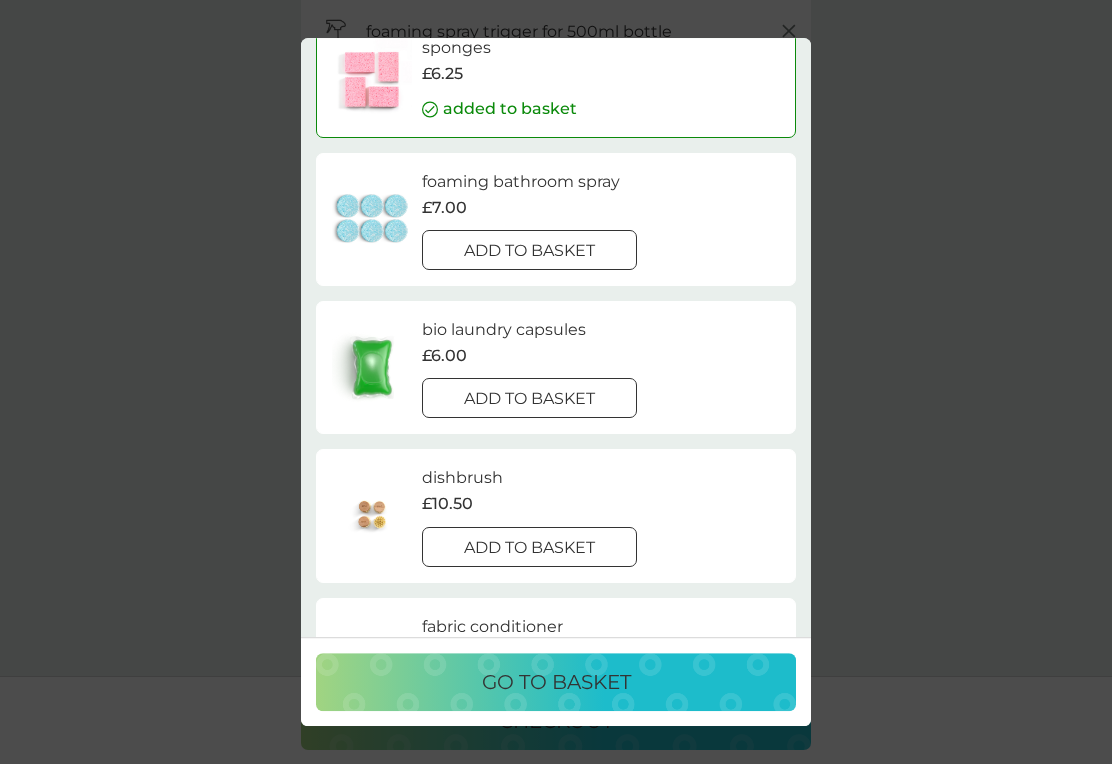 scroll, scrollTop: 351, scrollLeft: 0, axis: vertical 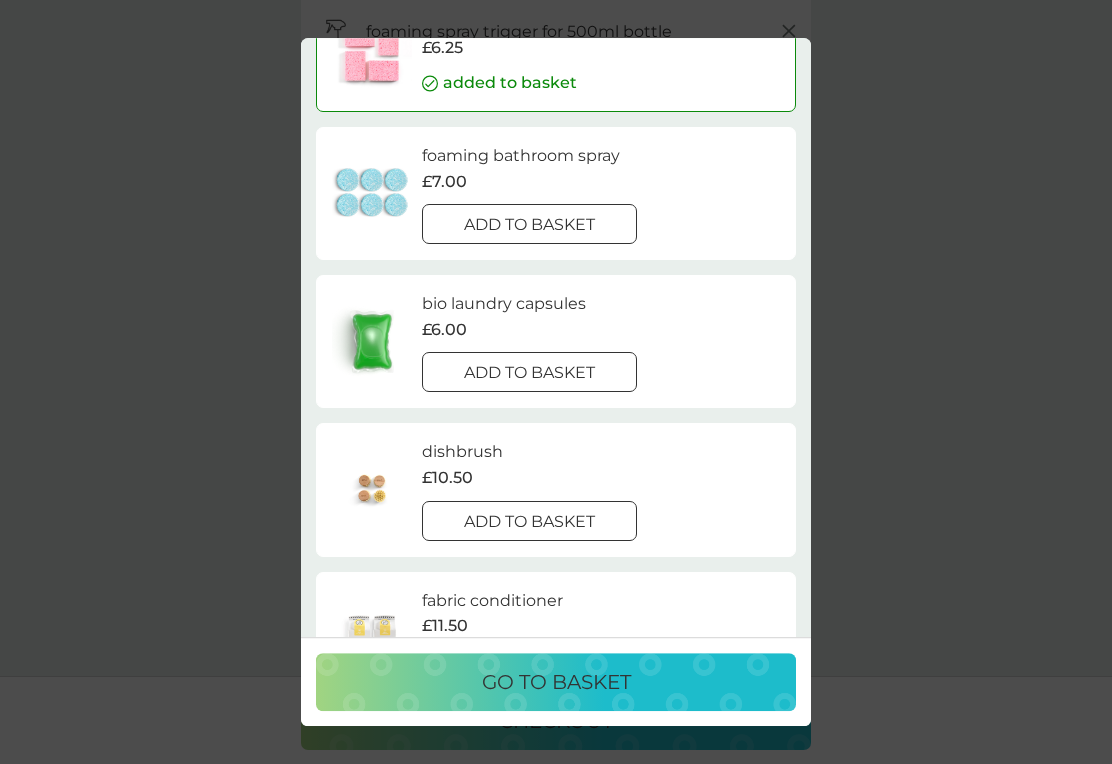 click on "add to basket" at bounding box center (529, 225) 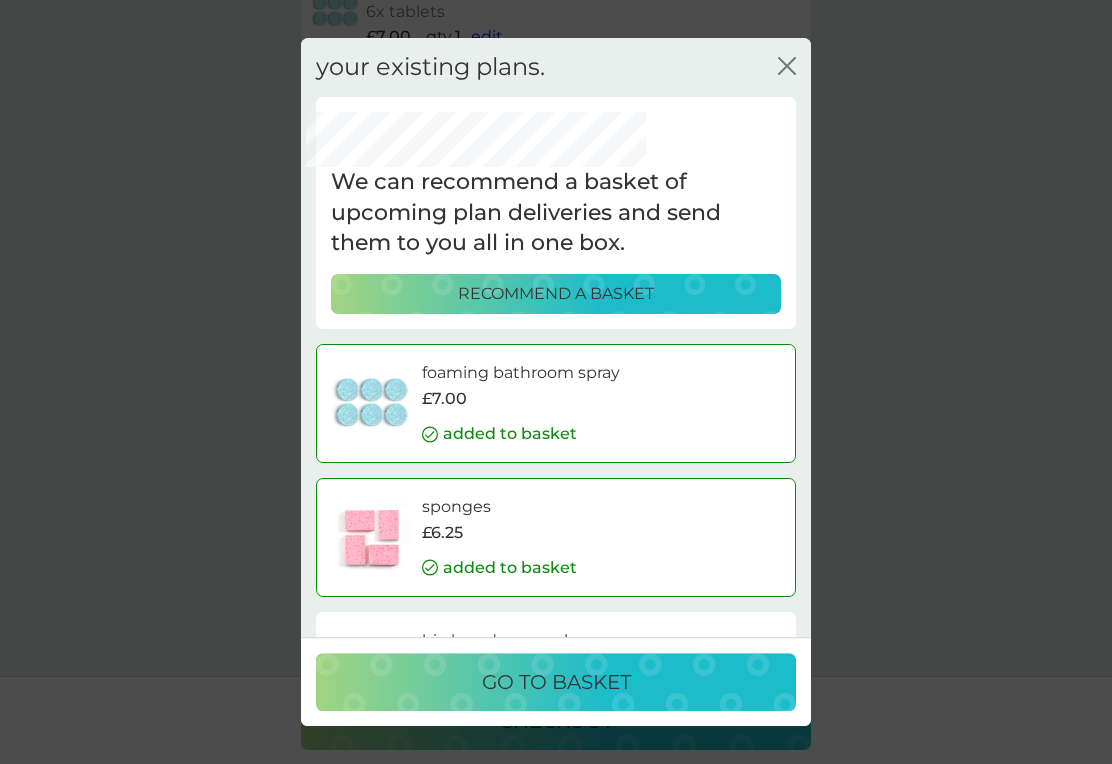 scroll, scrollTop: 0, scrollLeft: 0, axis: both 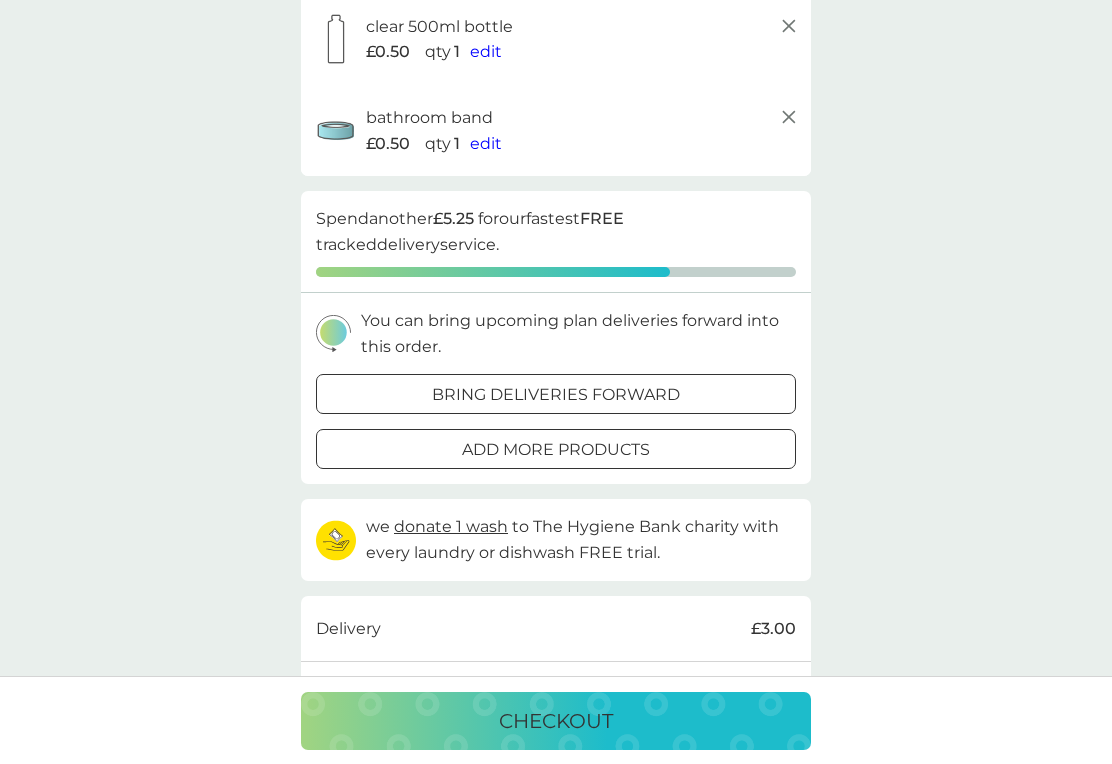click on "bring deliveries forward" at bounding box center [556, 395] 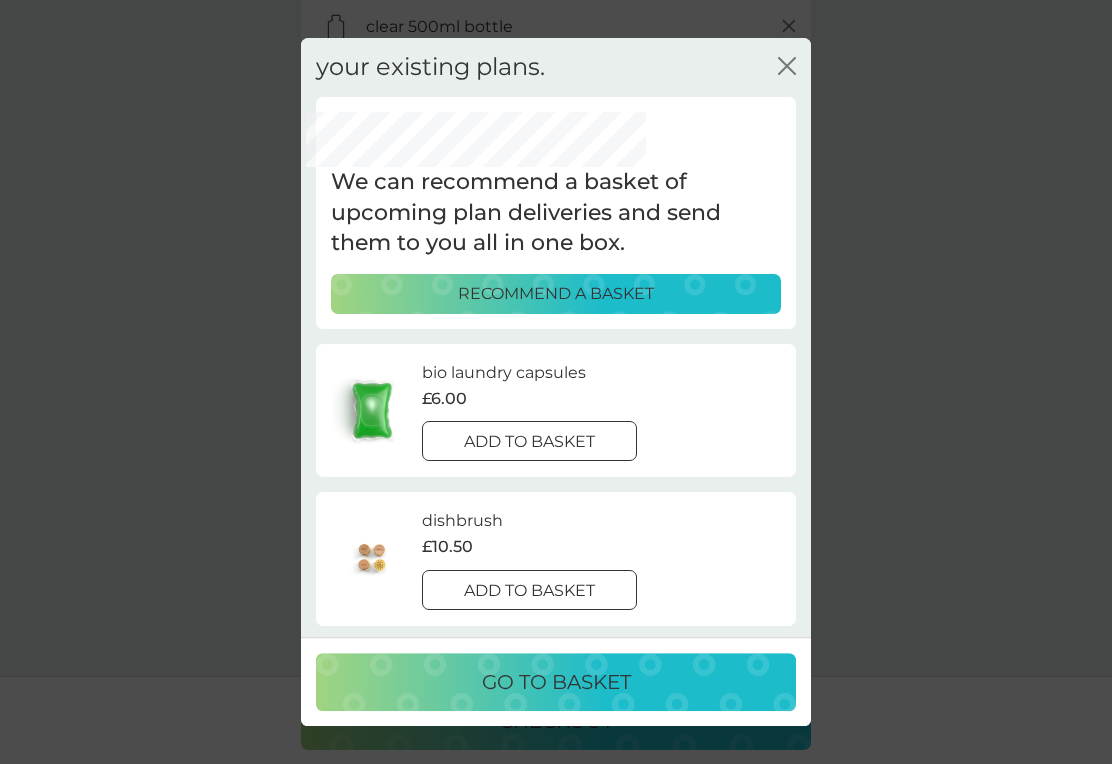 click on "add to basket" at bounding box center [529, 443] 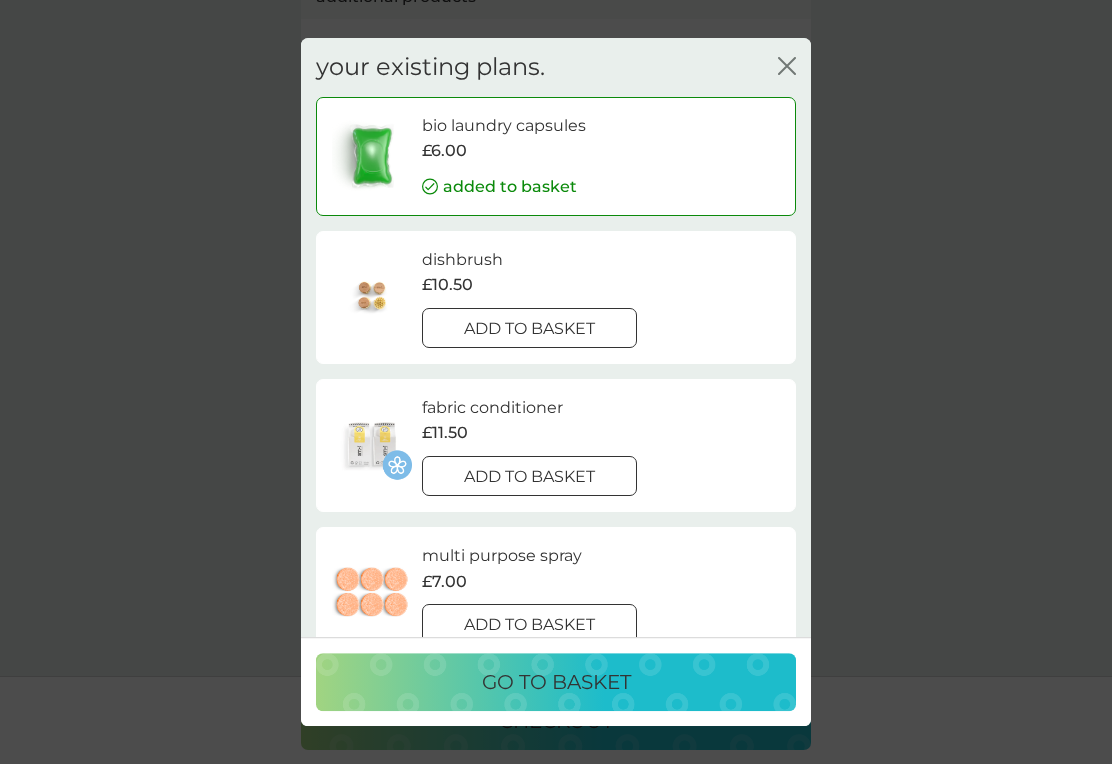 click on "close" 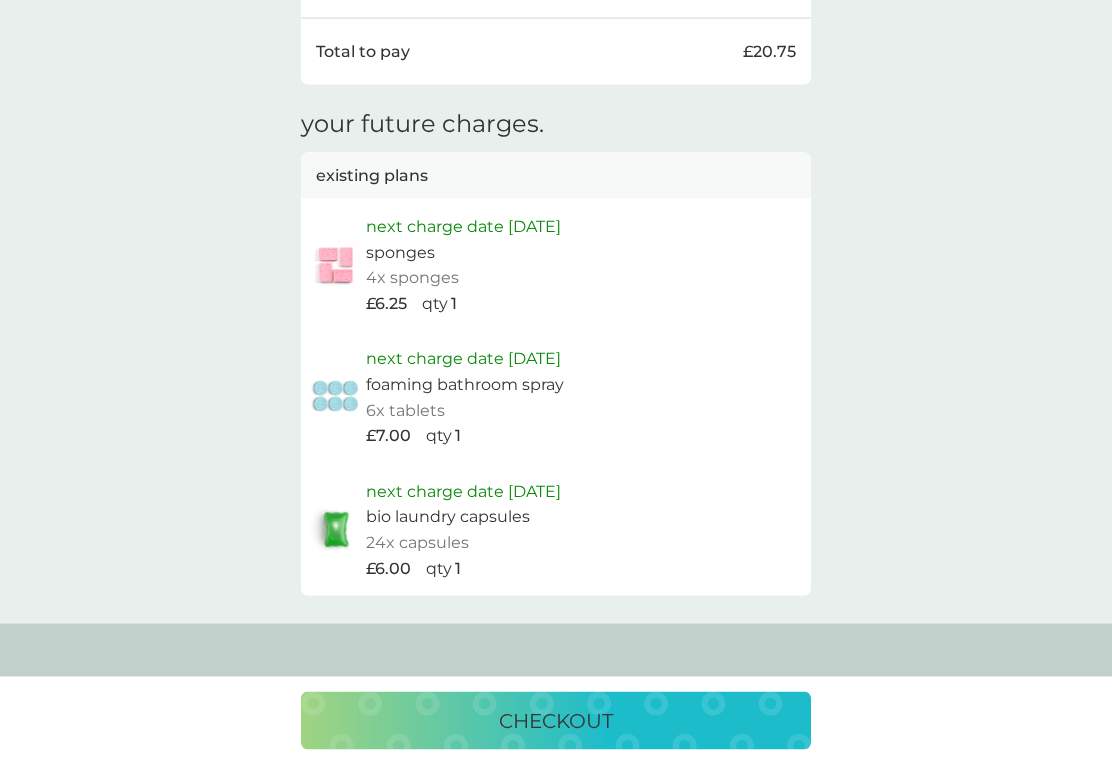 scroll, scrollTop: 1302, scrollLeft: 0, axis: vertical 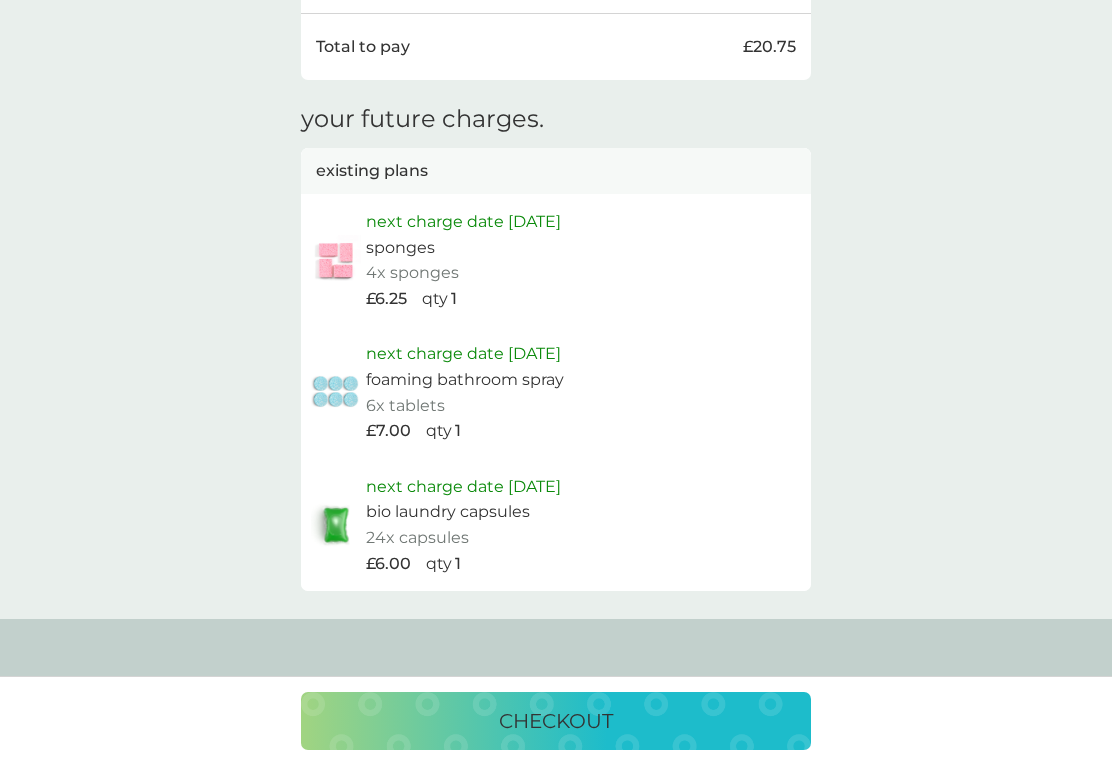 click on "checkout" at bounding box center (556, 721) 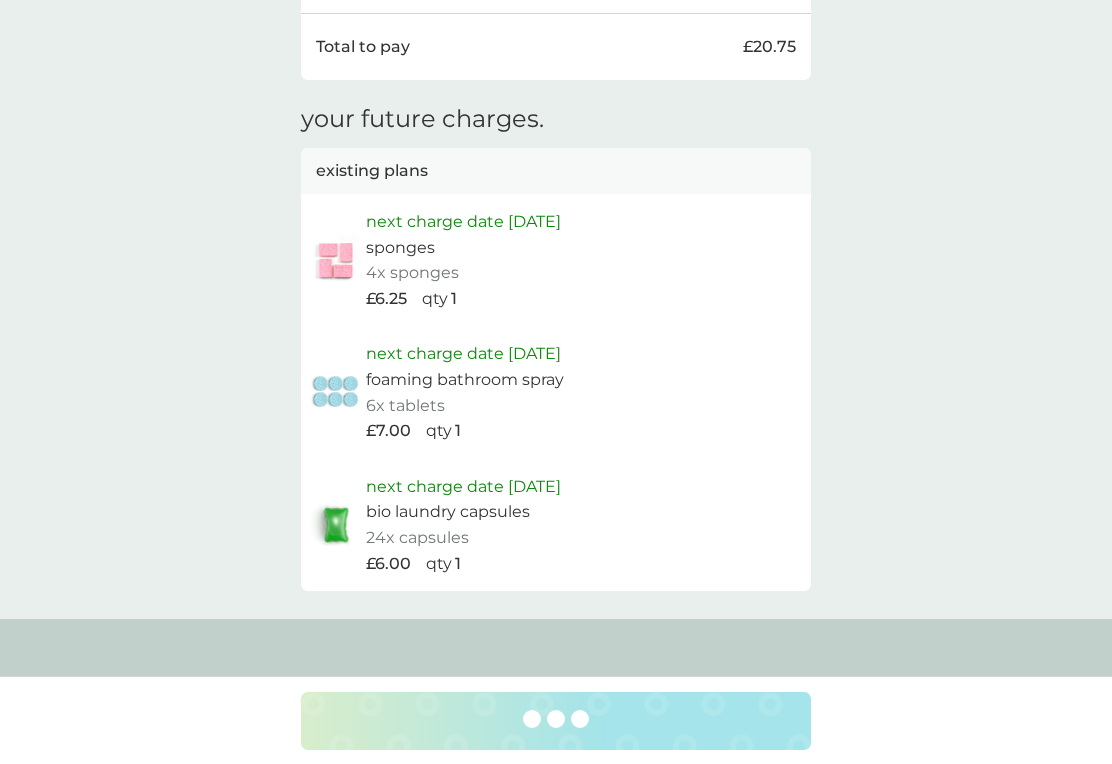 scroll, scrollTop: 0, scrollLeft: 0, axis: both 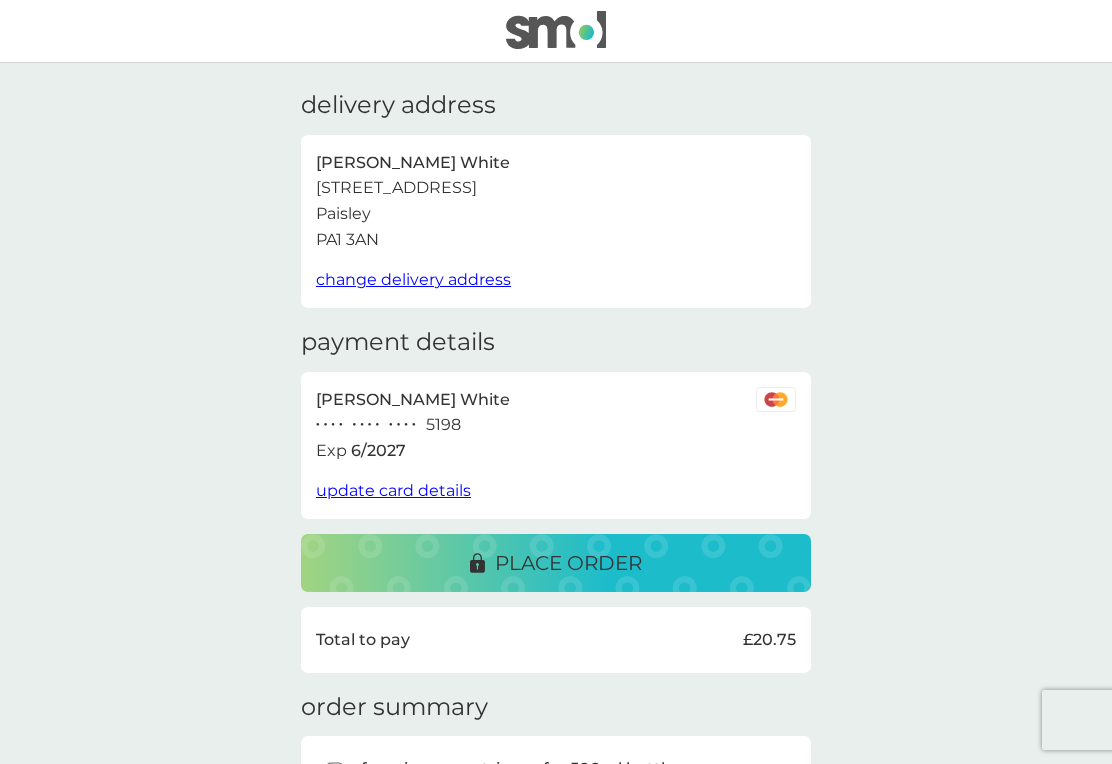 click on "place order" at bounding box center [556, 563] 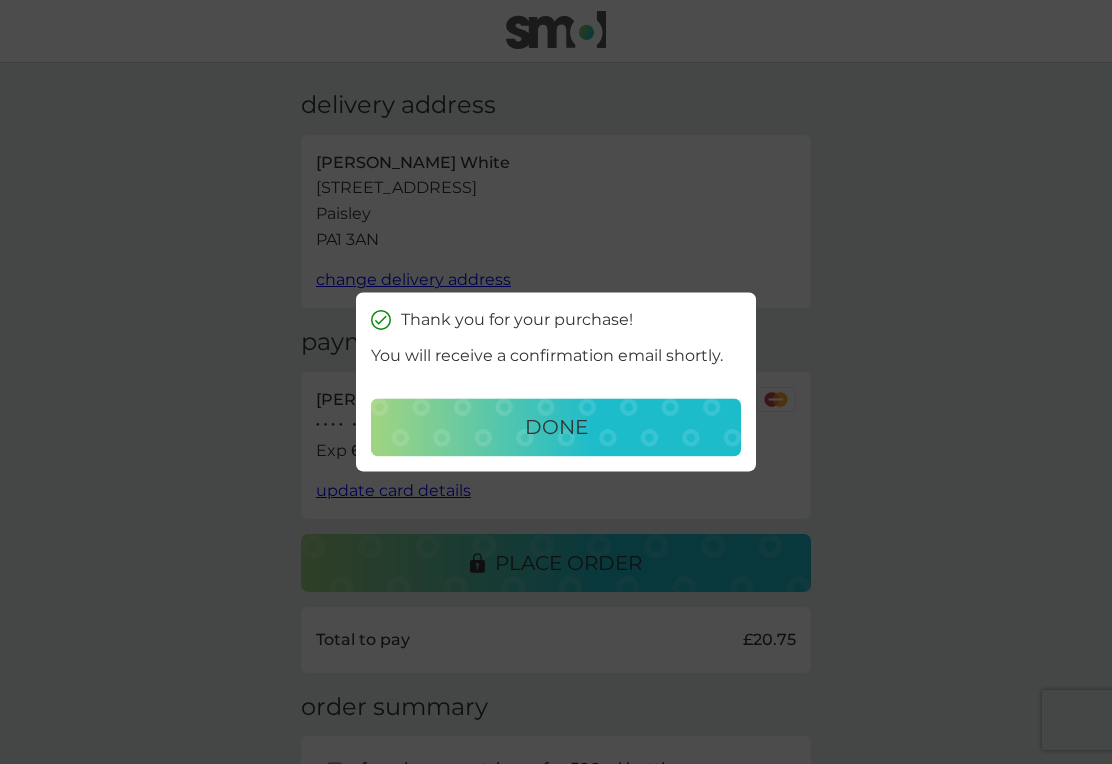 click on "done" at bounding box center [556, 428] 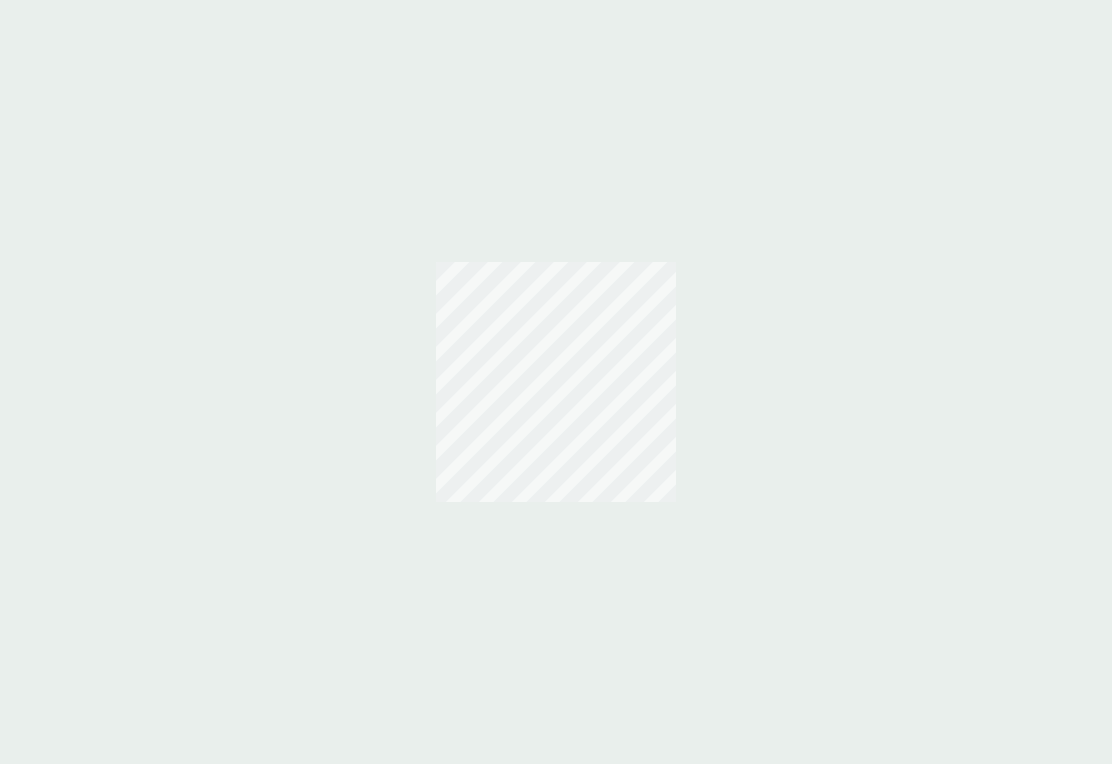 scroll, scrollTop: 0, scrollLeft: 0, axis: both 